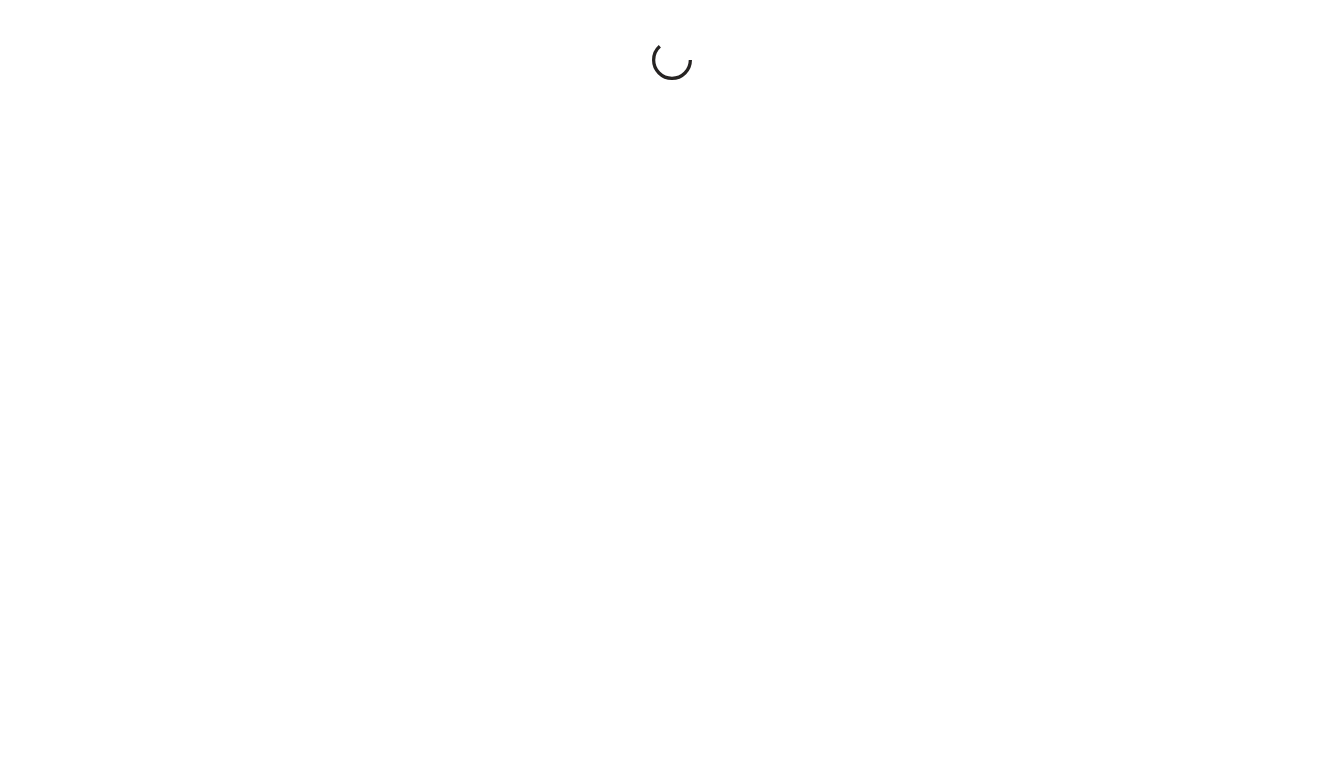 scroll, scrollTop: 0, scrollLeft: 0, axis: both 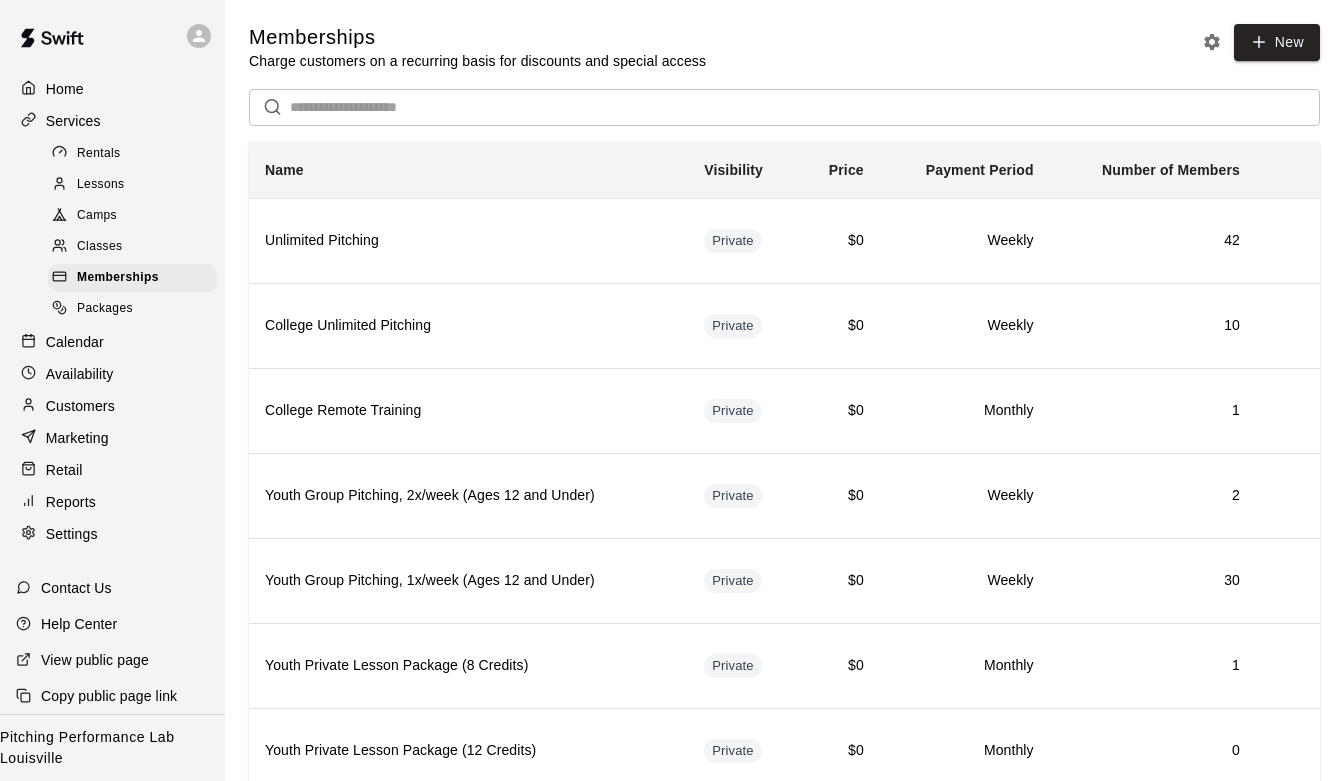 click on "Customers" at bounding box center [80, 406] 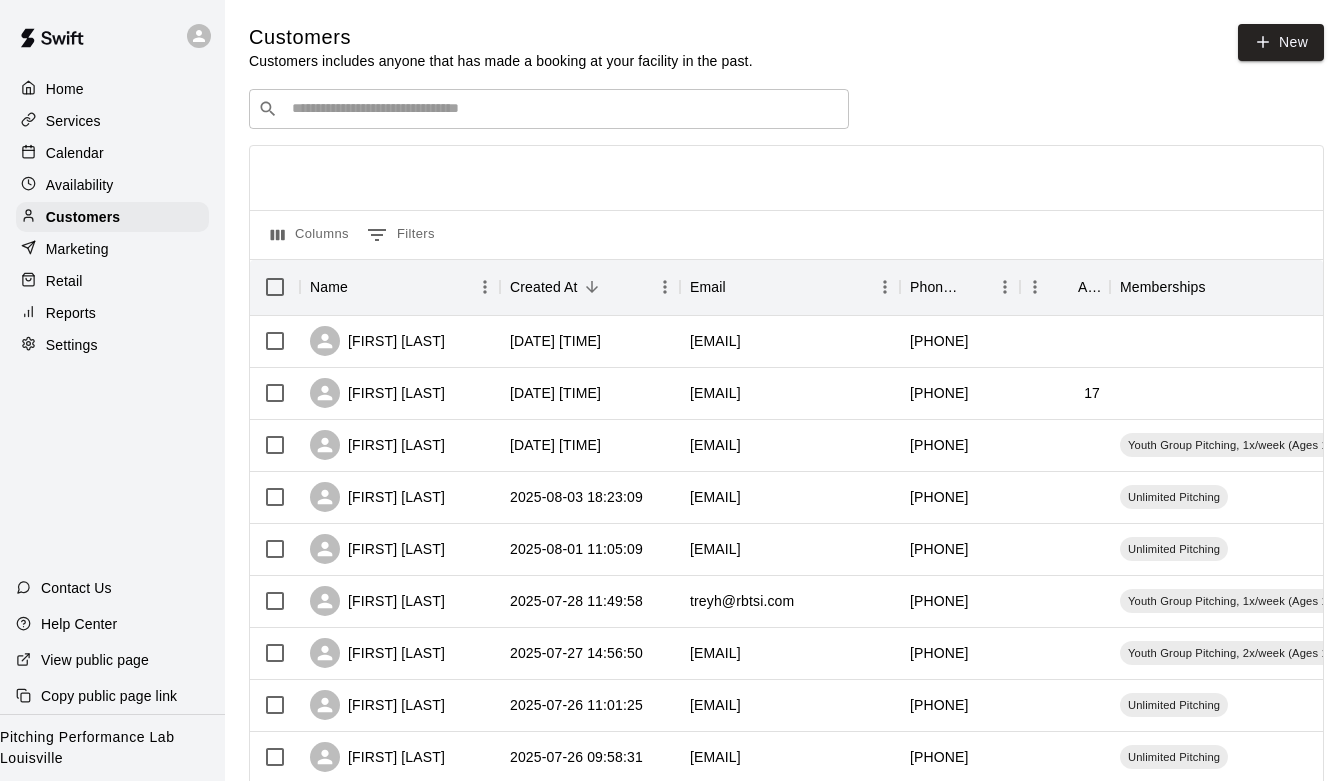 click at bounding box center [563, 109] 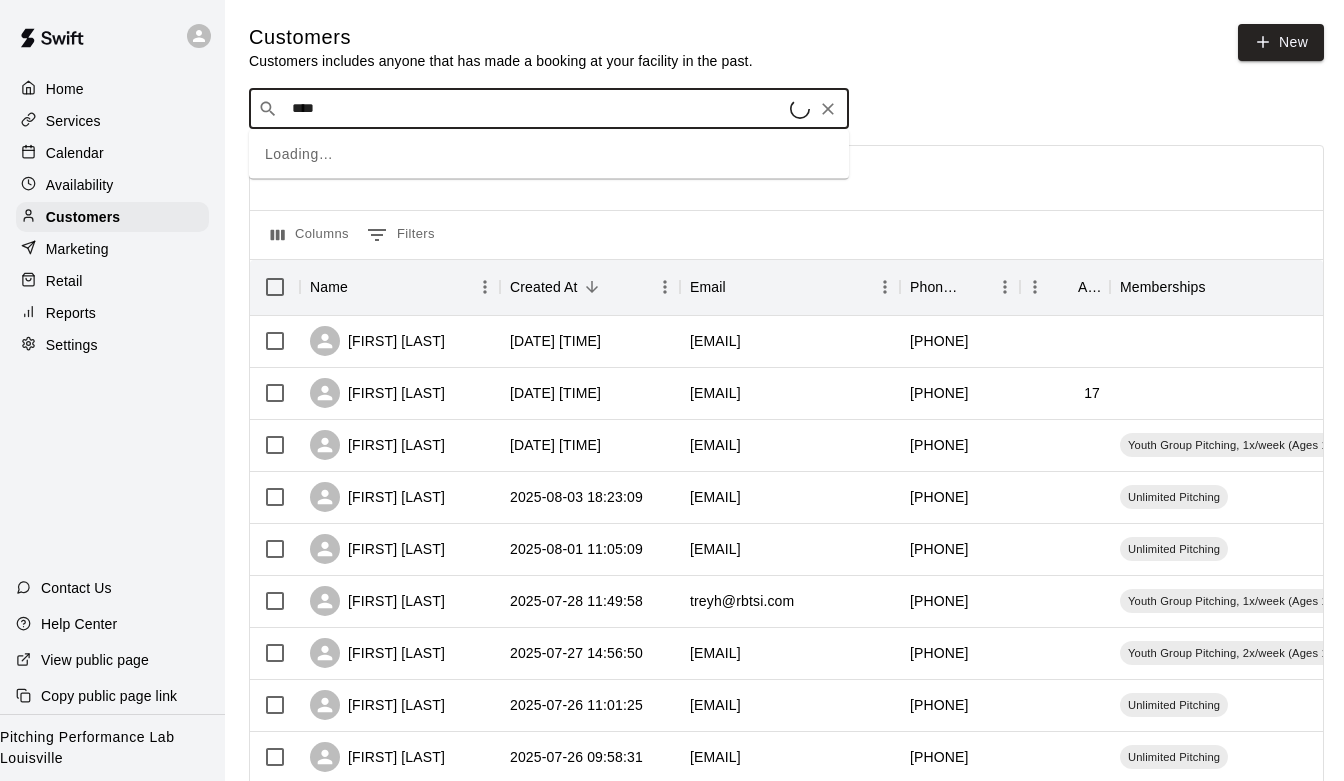 type on "*****" 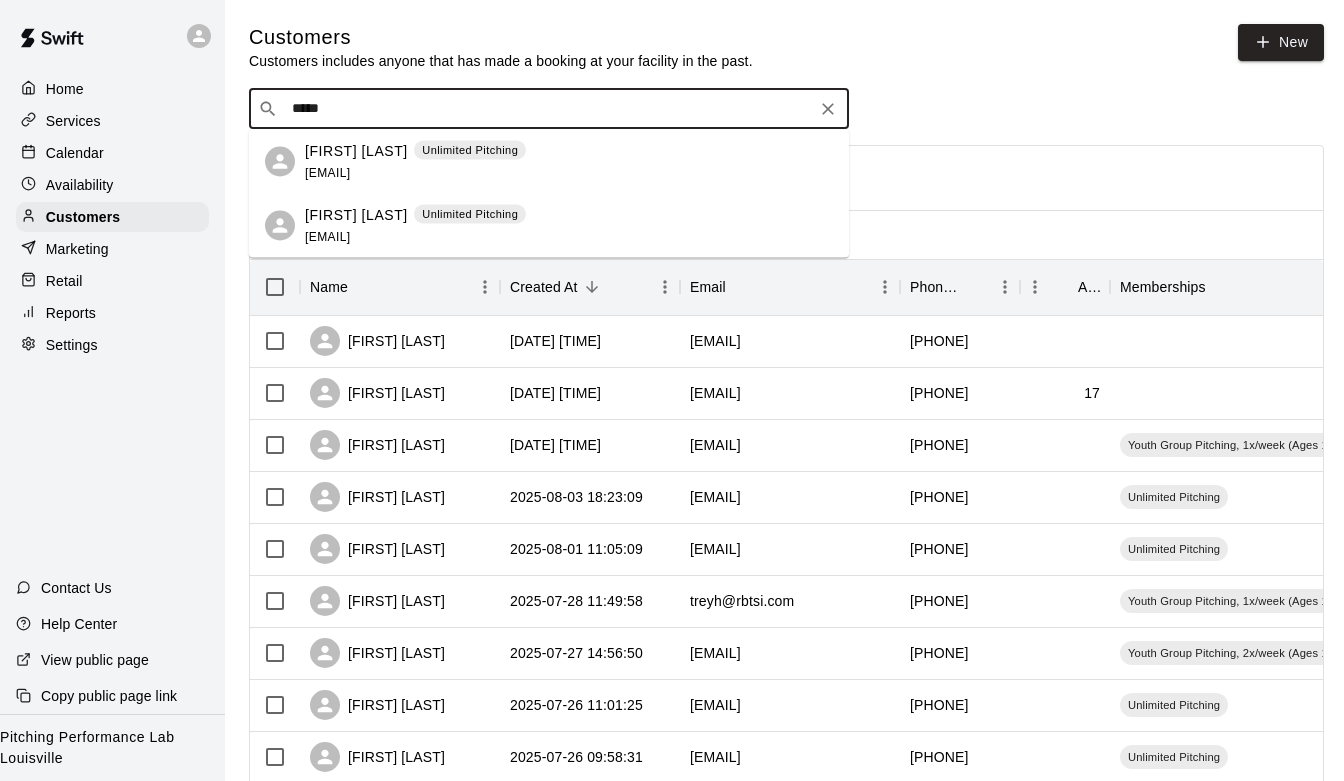 click on "[EMAIL]" at bounding box center [327, 172] 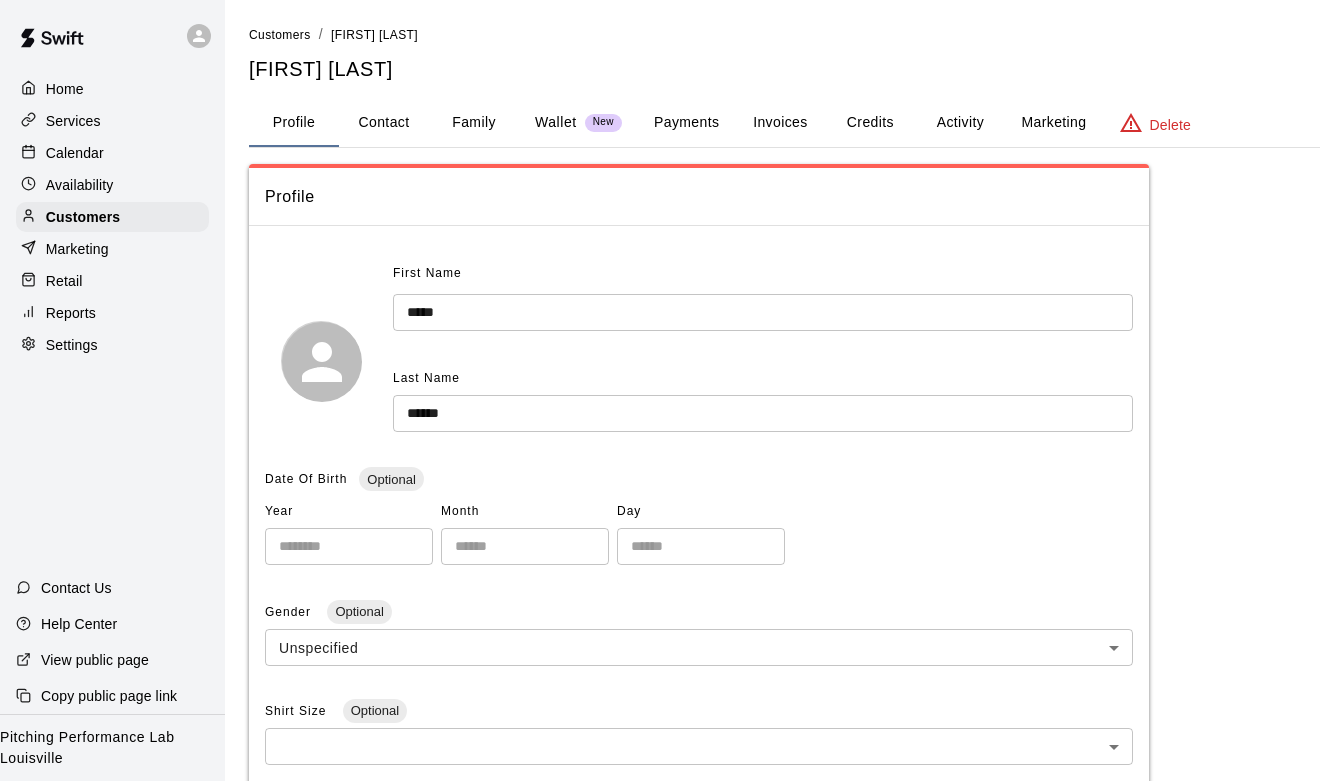 click on "Activity" at bounding box center (960, 123) 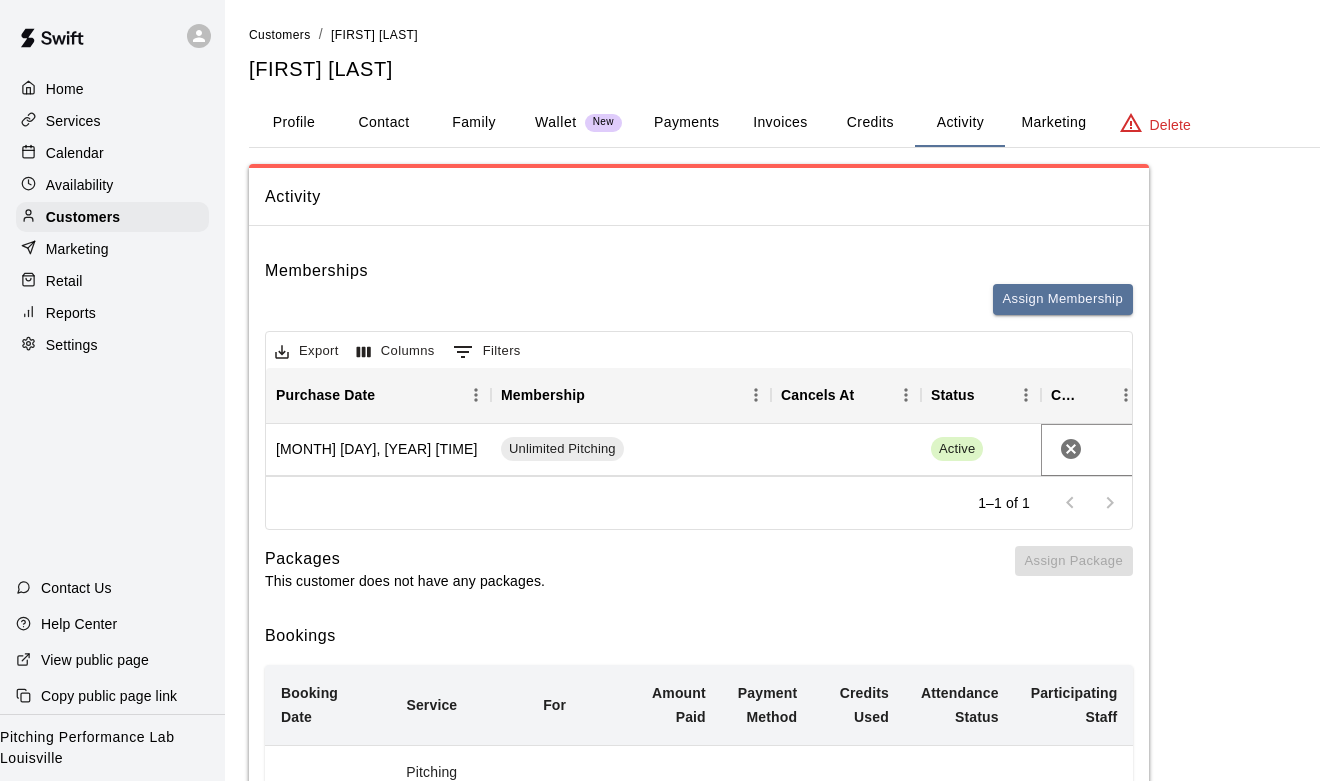 click 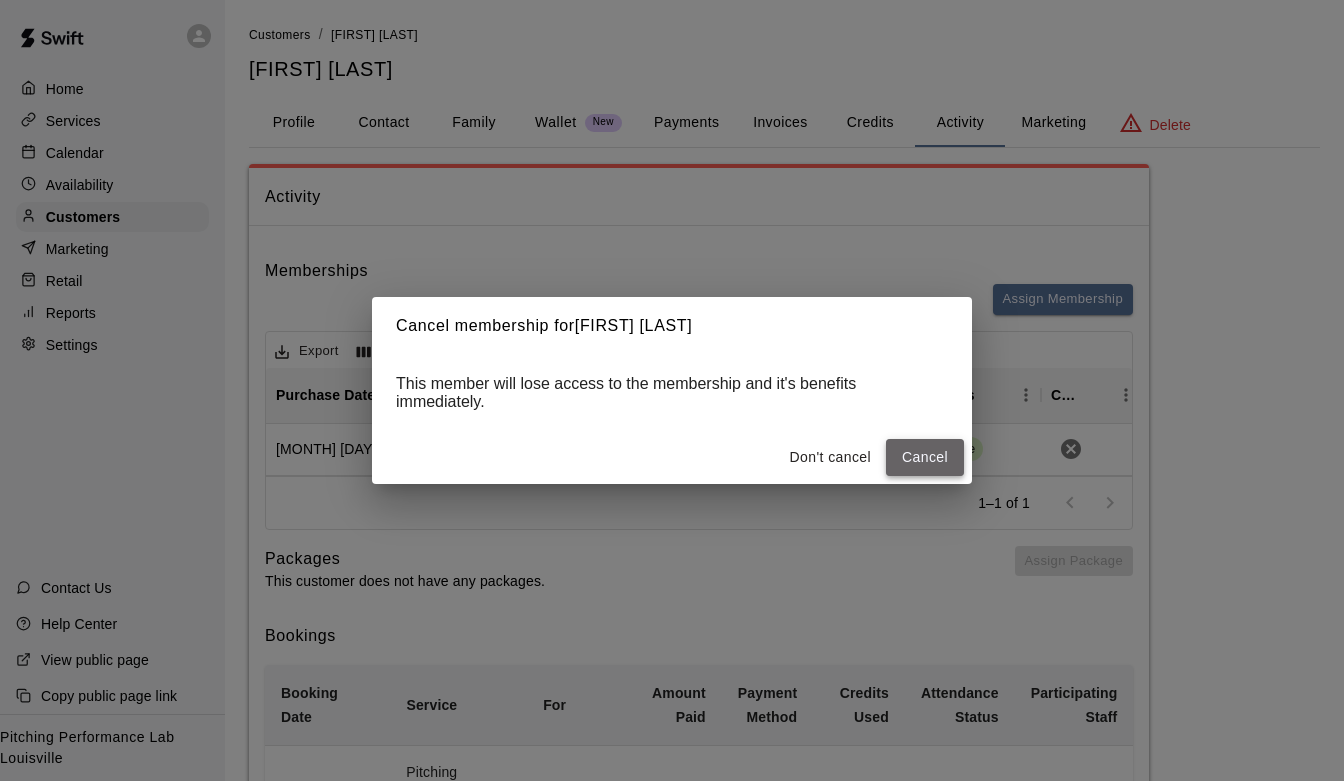 click on "Cancel" at bounding box center (925, 457) 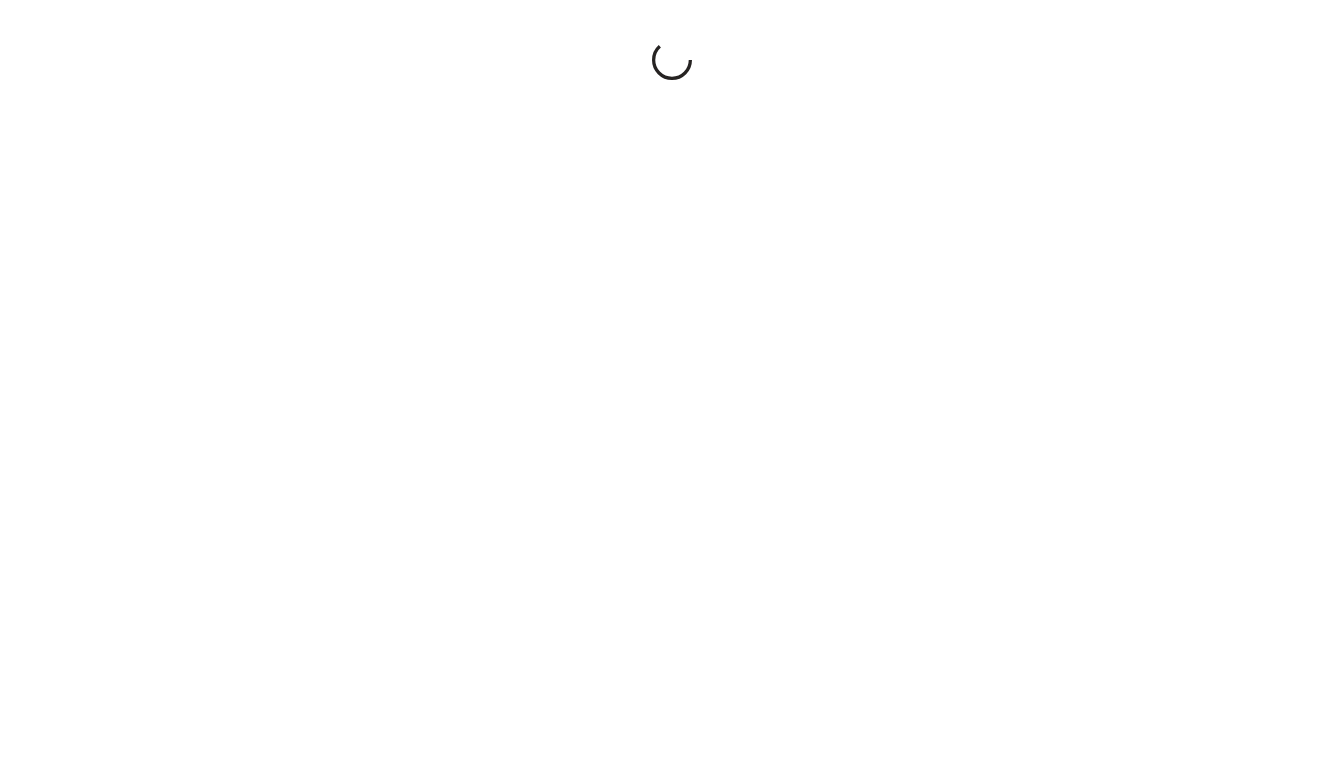 scroll, scrollTop: 0, scrollLeft: 0, axis: both 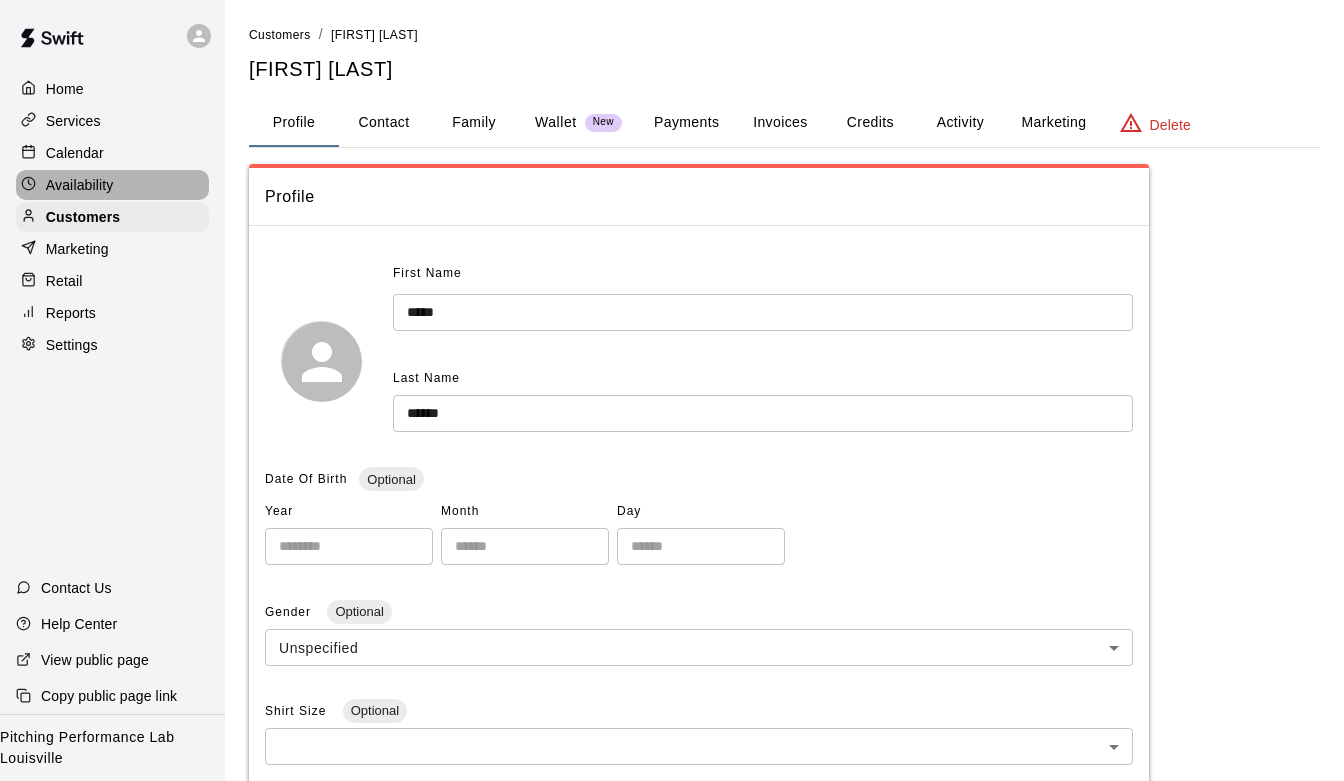 click on "Availability" at bounding box center [80, 185] 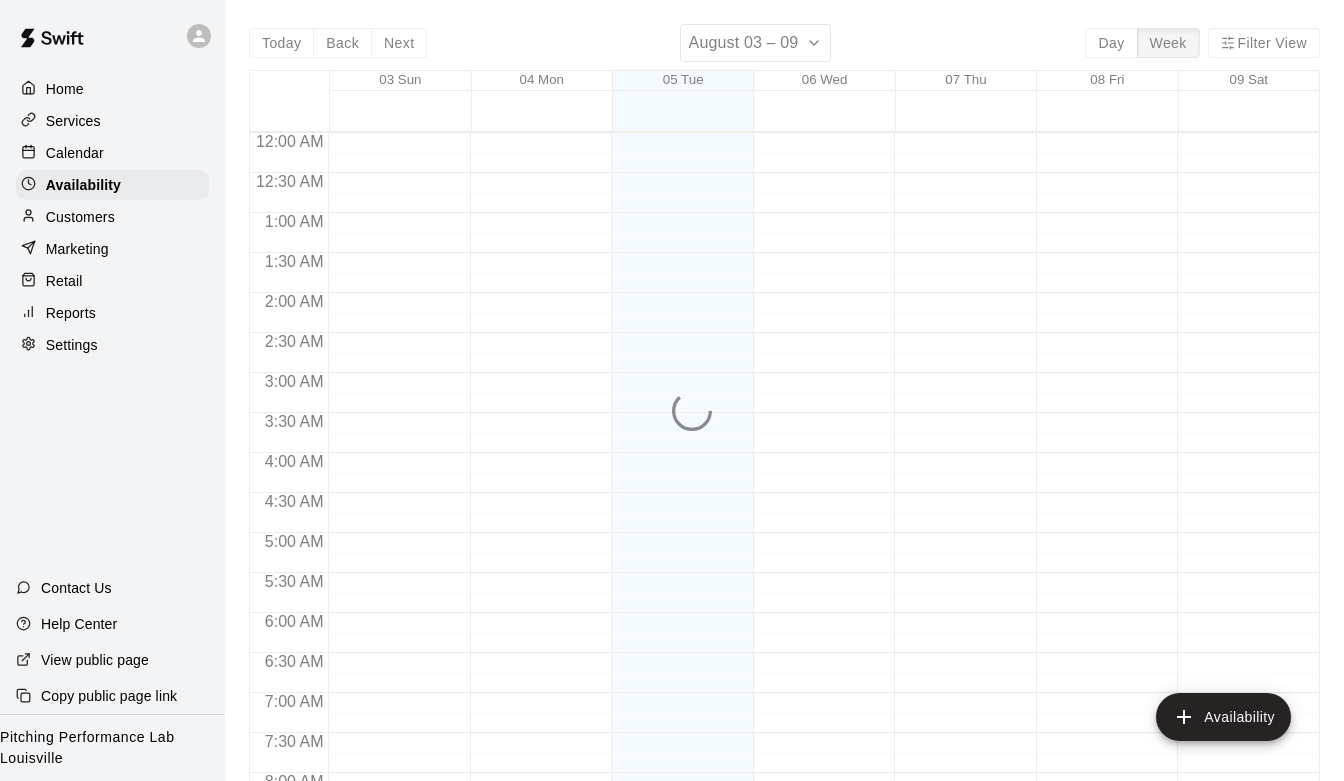scroll, scrollTop: 1250, scrollLeft: 0, axis: vertical 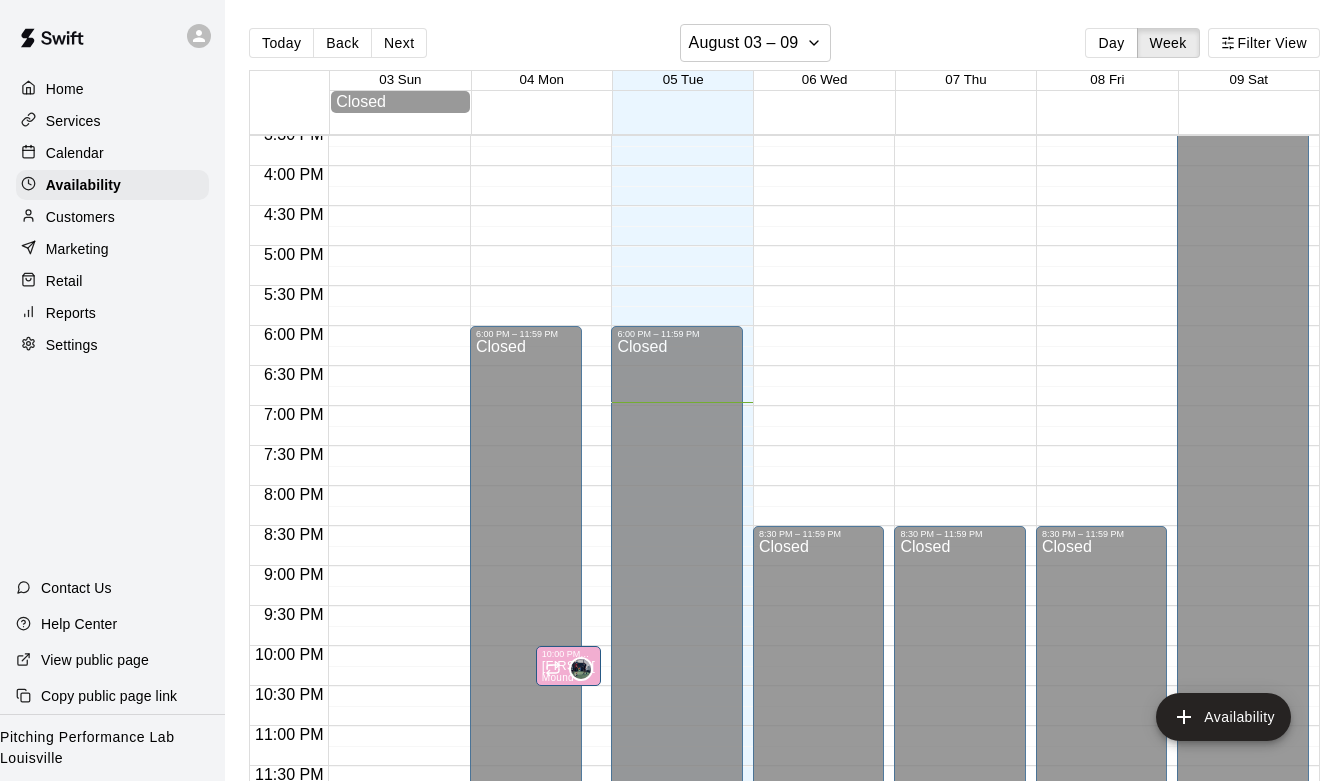 click on "Calendar" at bounding box center [75, 153] 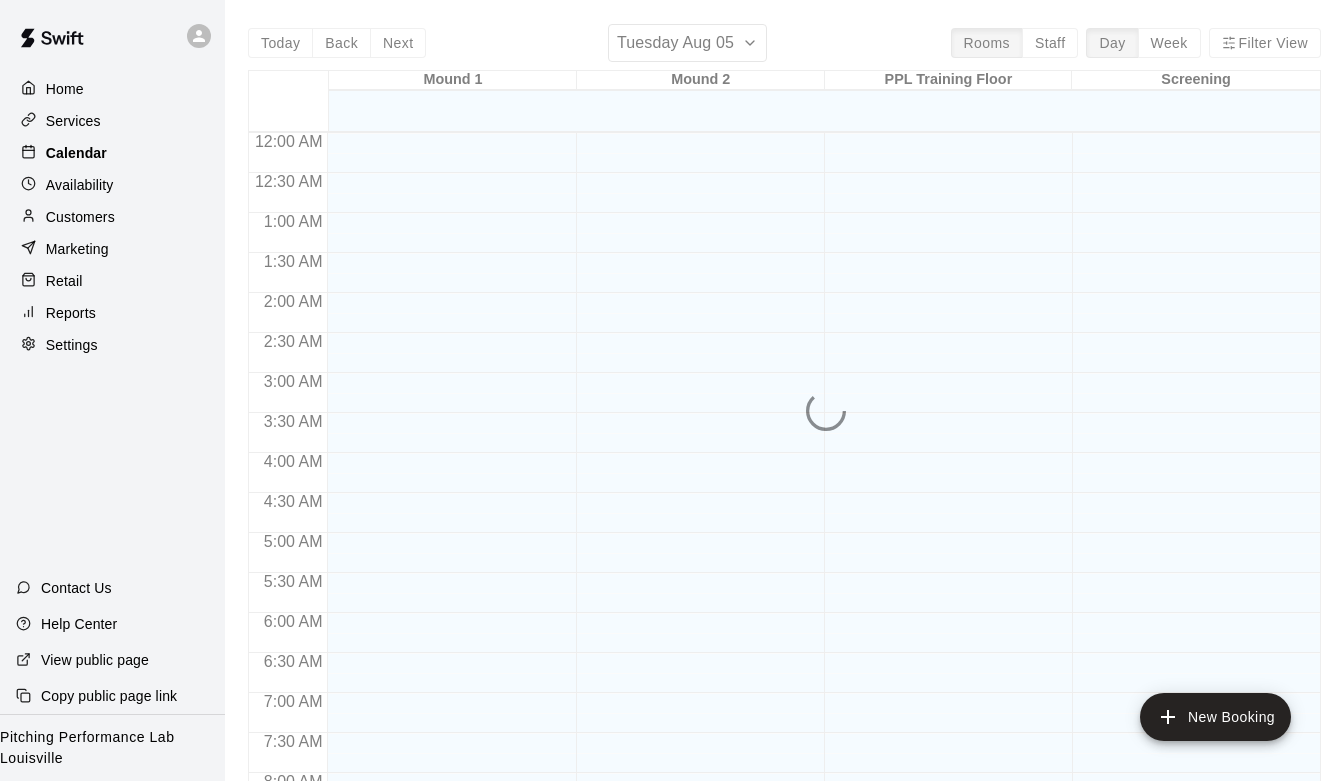 scroll, scrollTop: 1190, scrollLeft: 0, axis: vertical 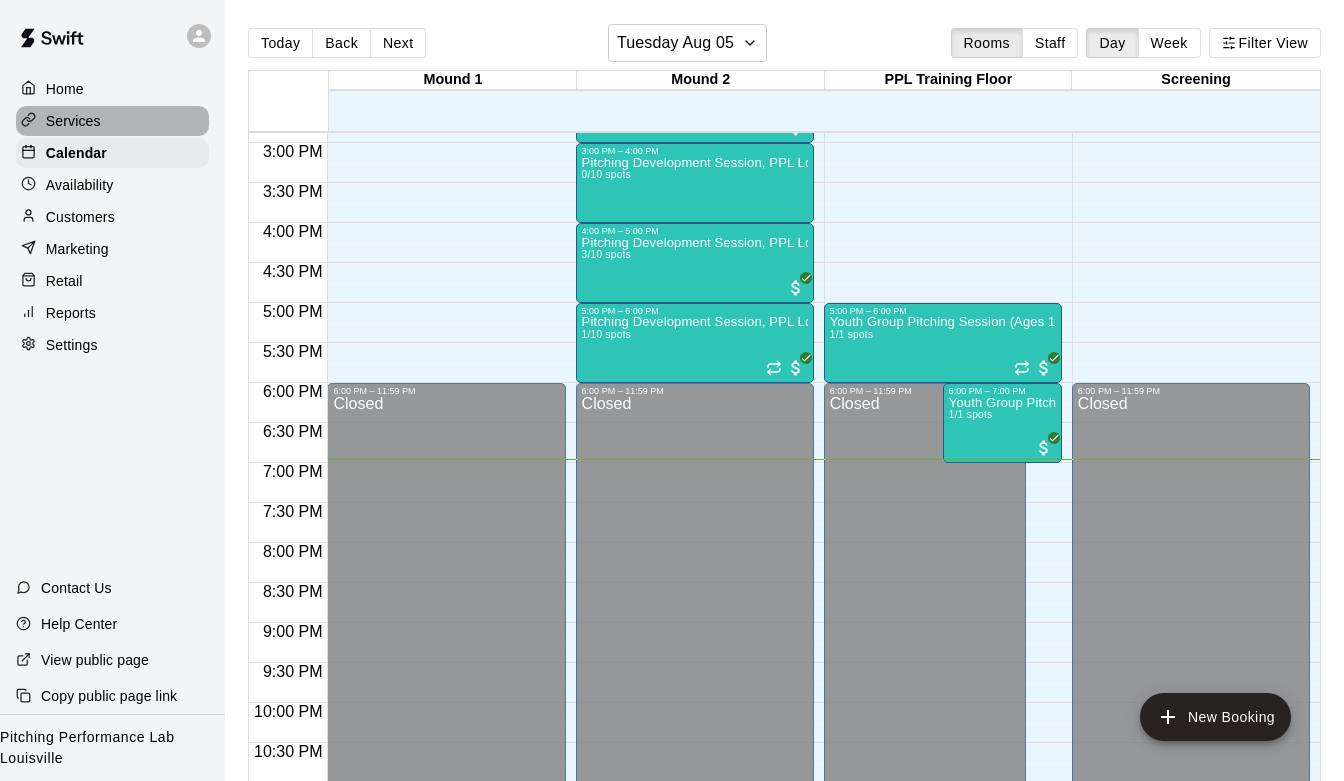 click on "Services" at bounding box center (73, 121) 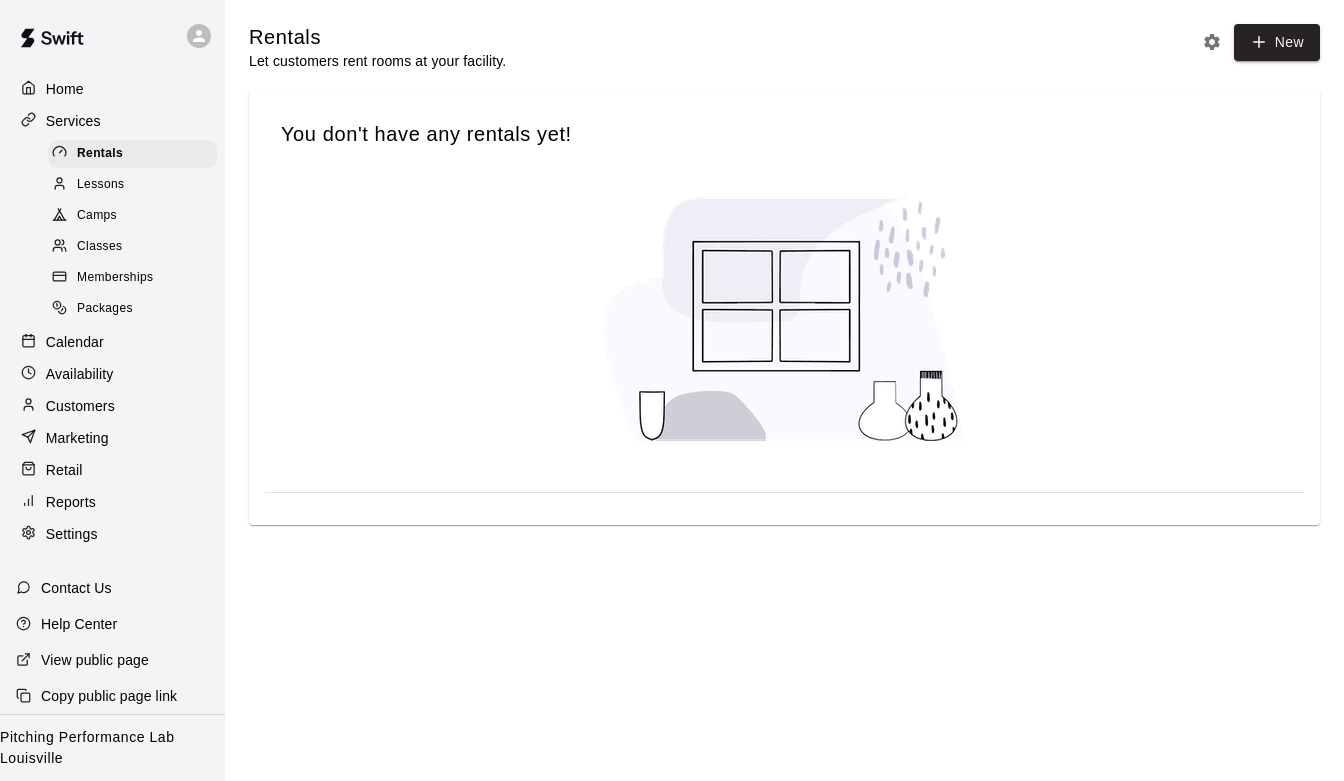 click on "Memberships" at bounding box center [115, 278] 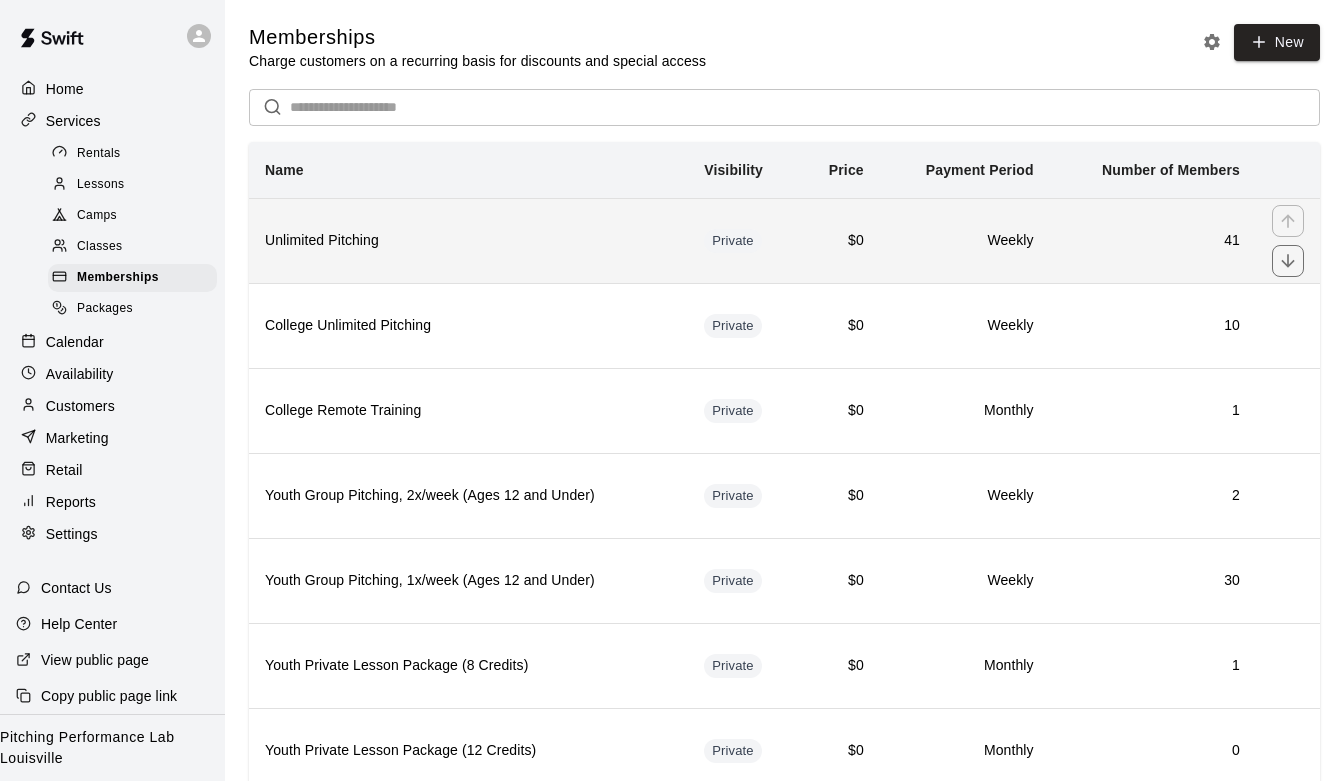 click on "Unlimited Pitching" at bounding box center (468, 241) 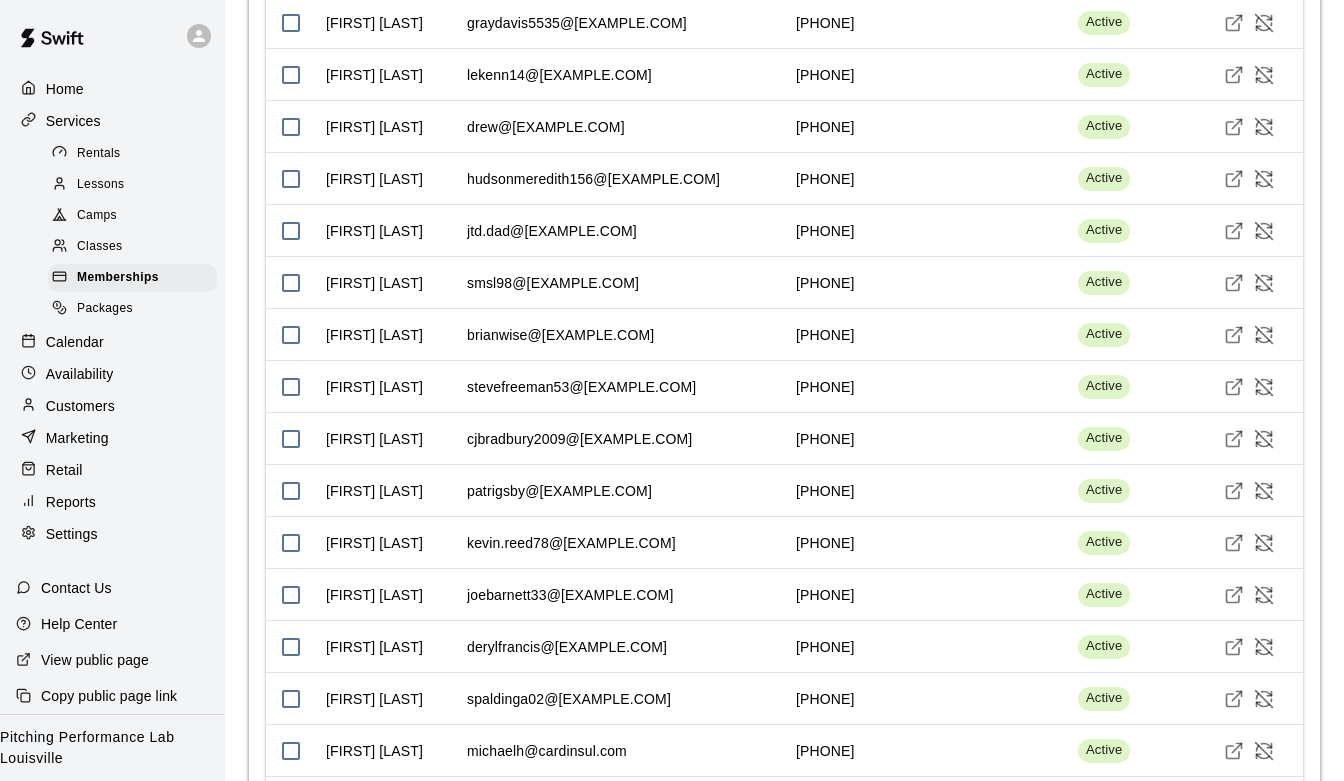 scroll, scrollTop: 1652, scrollLeft: 0, axis: vertical 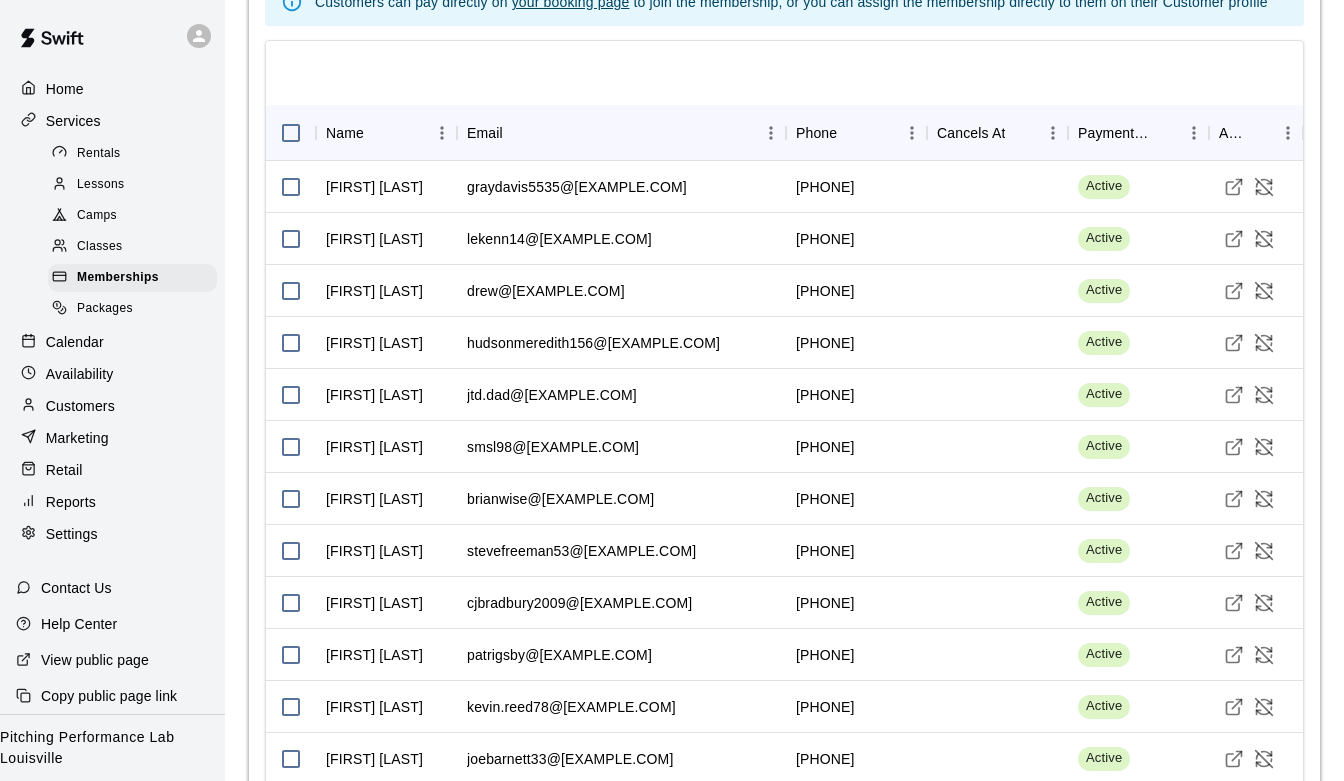 click on "Customers" at bounding box center [80, 406] 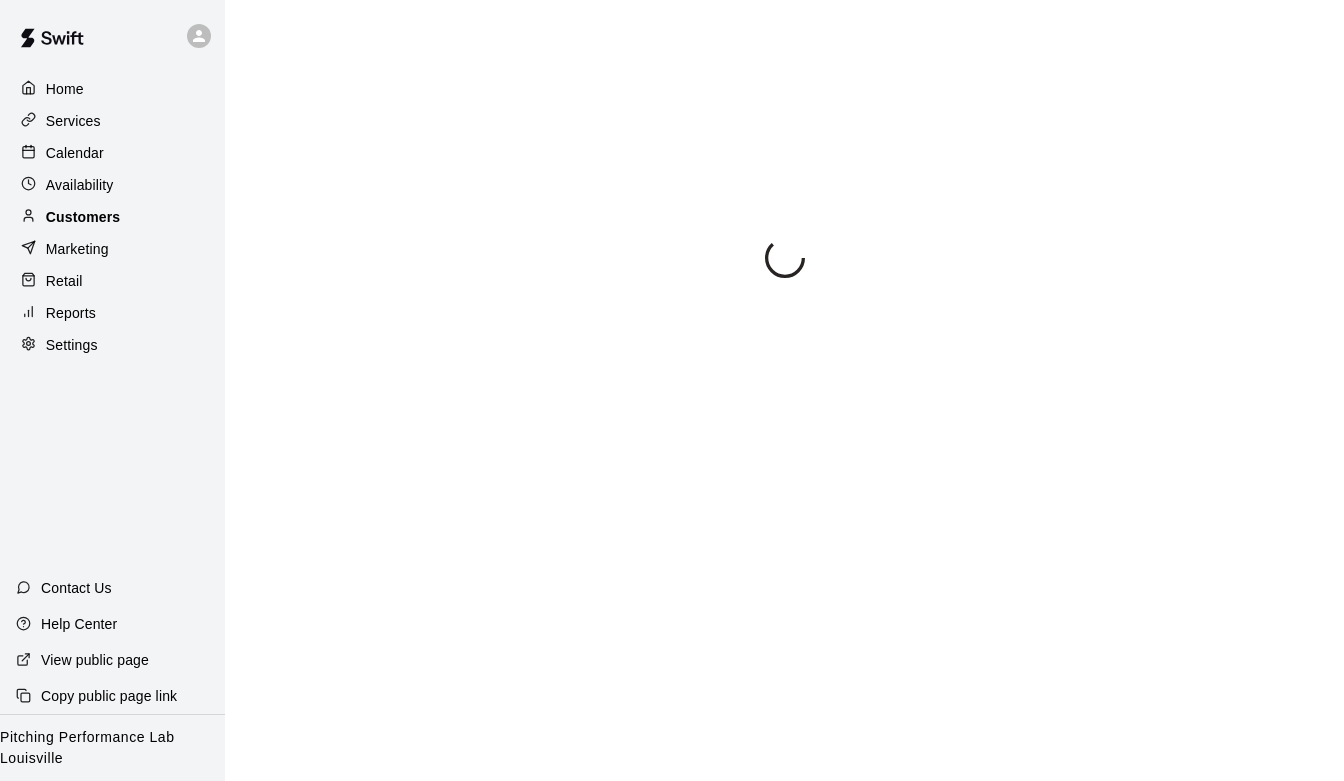 scroll, scrollTop: 0, scrollLeft: 0, axis: both 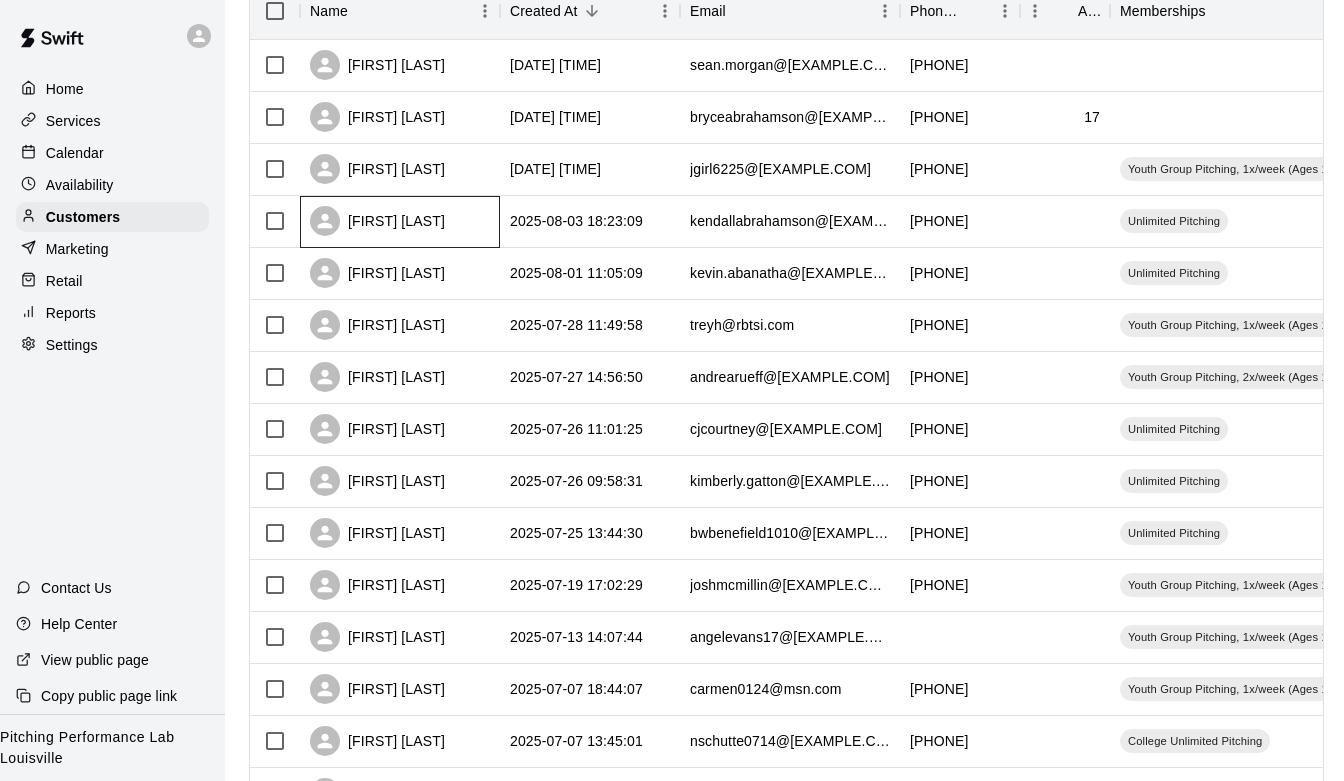 click on "[FIRST] [LAST]" at bounding box center [377, 221] 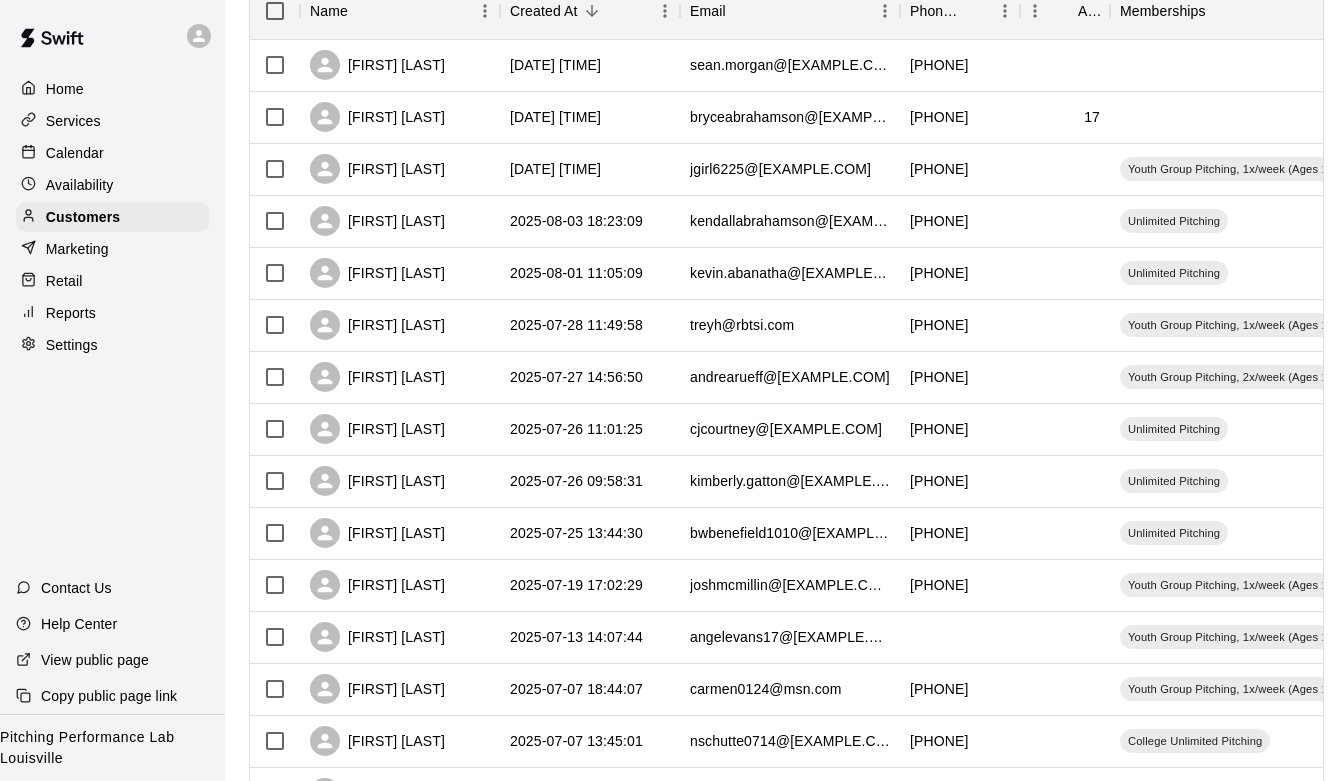 scroll, scrollTop: 0, scrollLeft: 0, axis: both 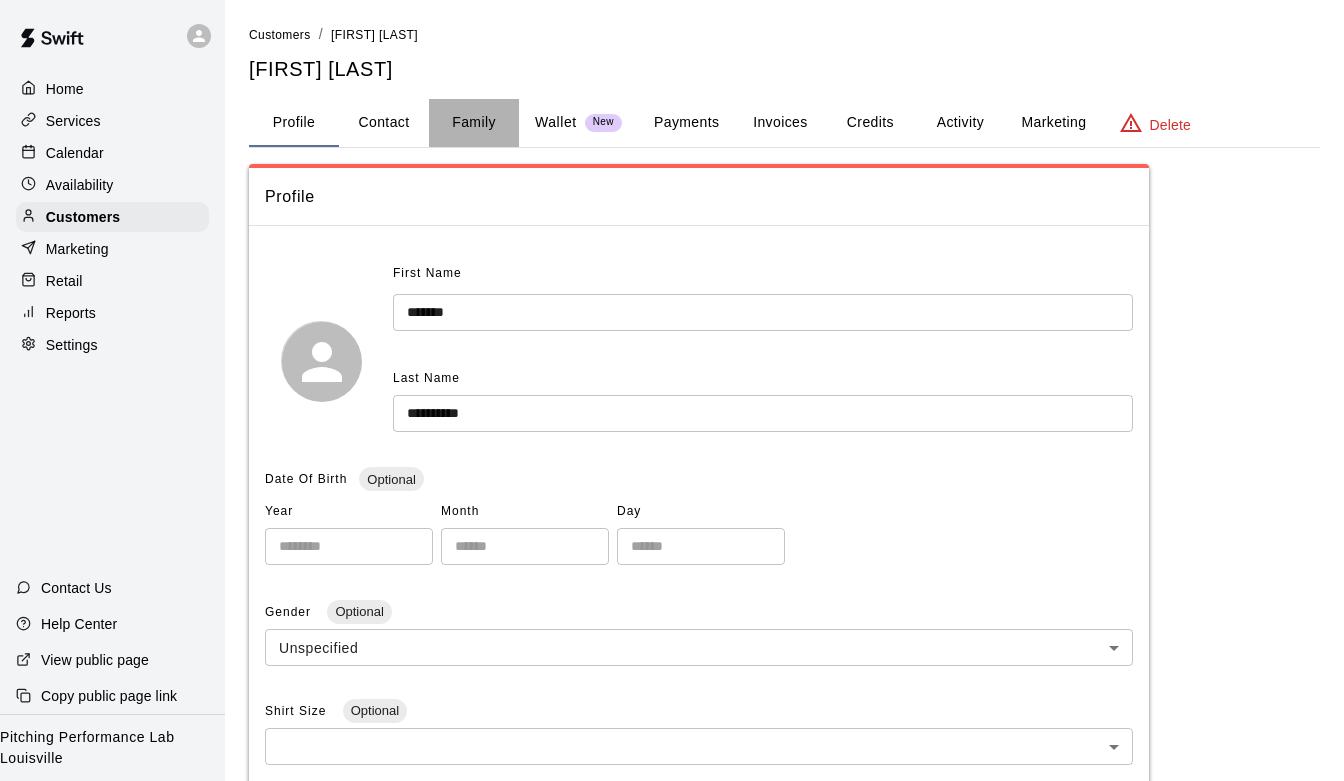 click on "Family" at bounding box center [474, 123] 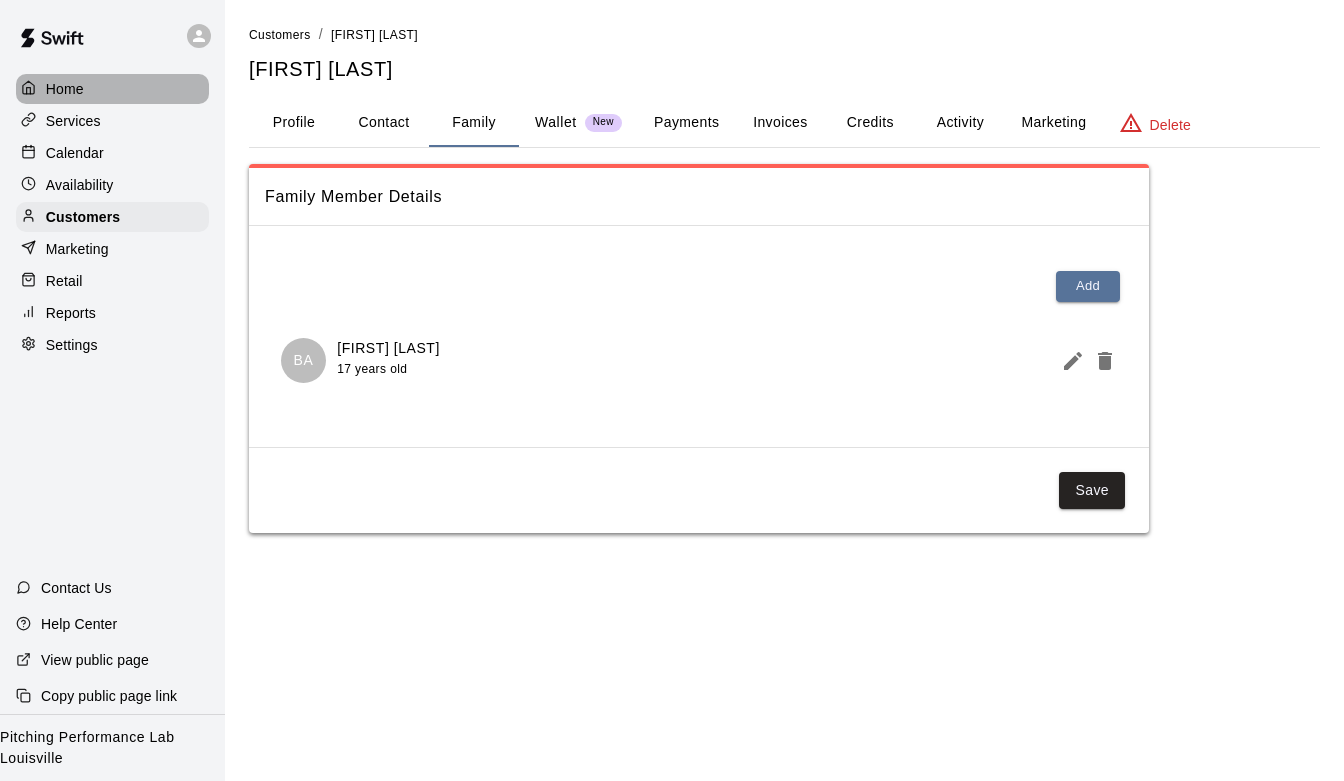 click on "Home" at bounding box center [65, 89] 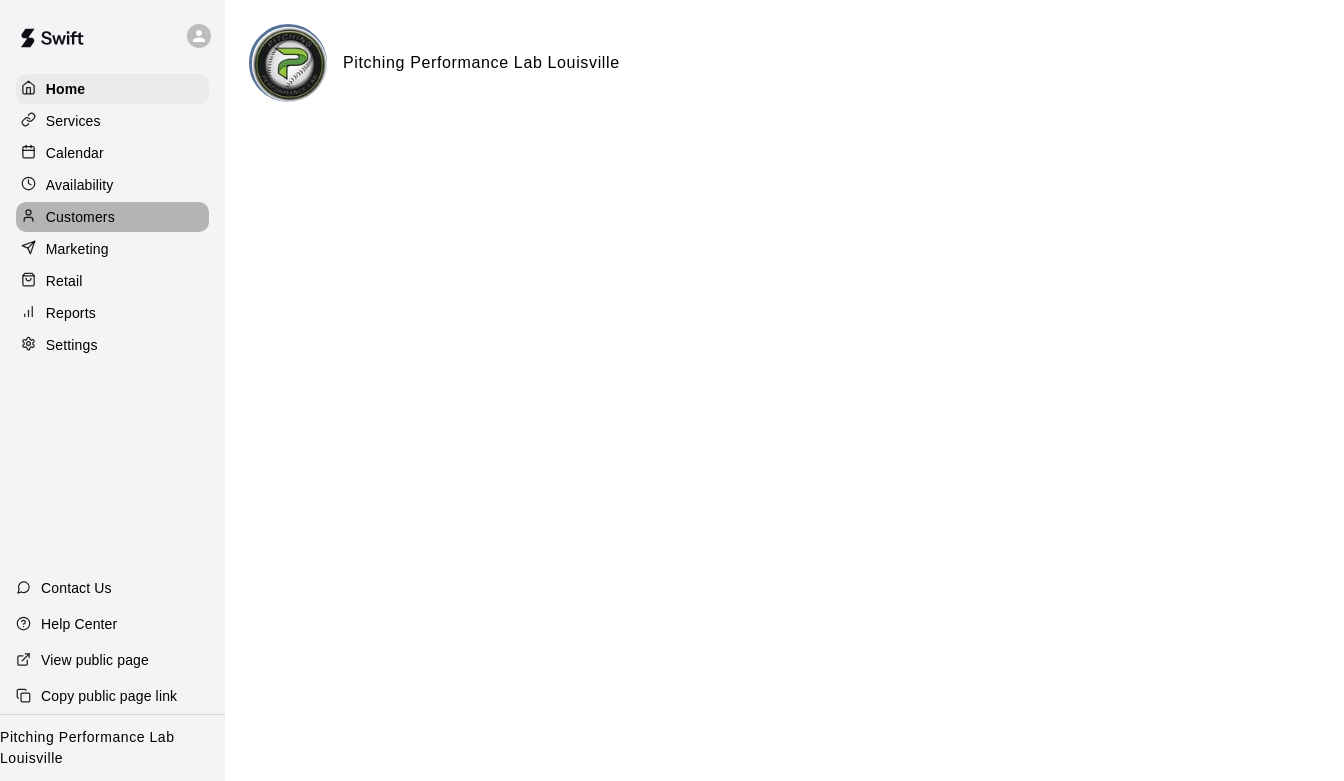 click on "Customers" at bounding box center (80, 217) 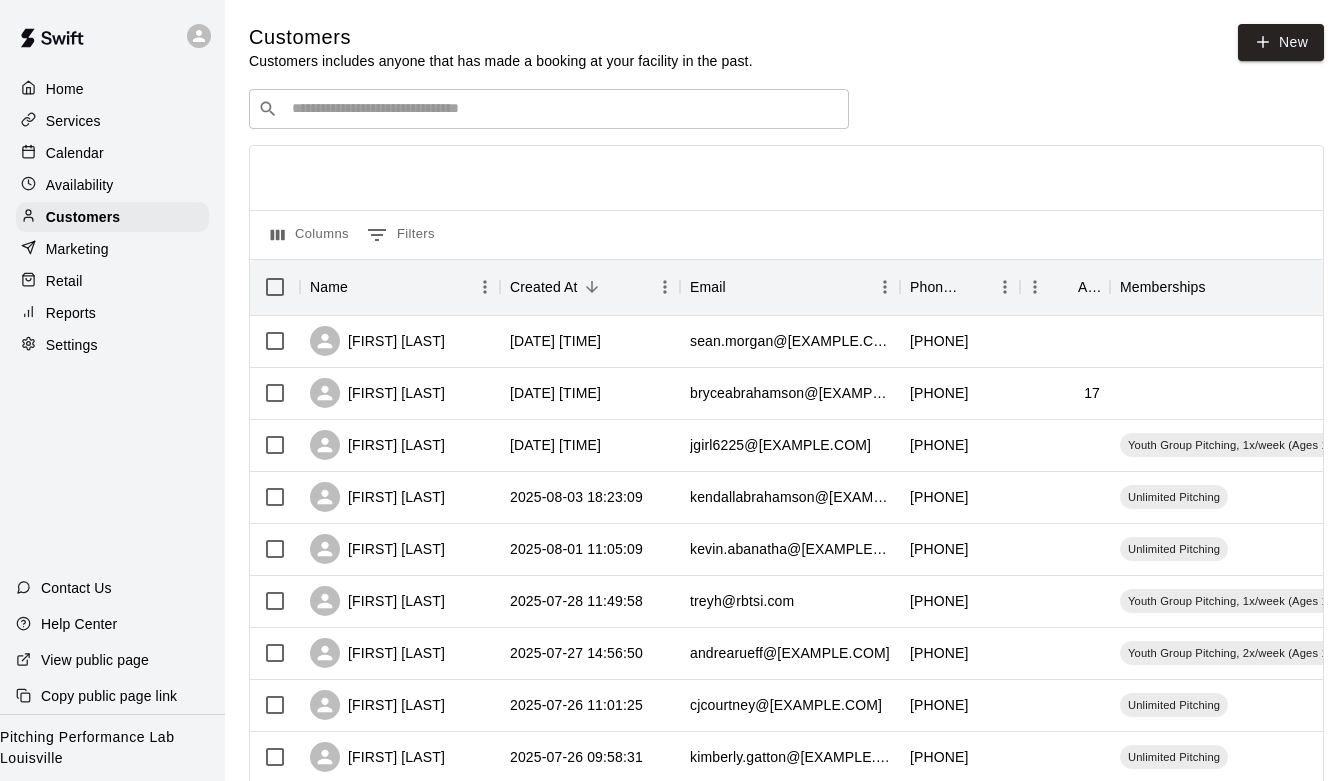 click on "​ ​" at bounding box center [549, 109] 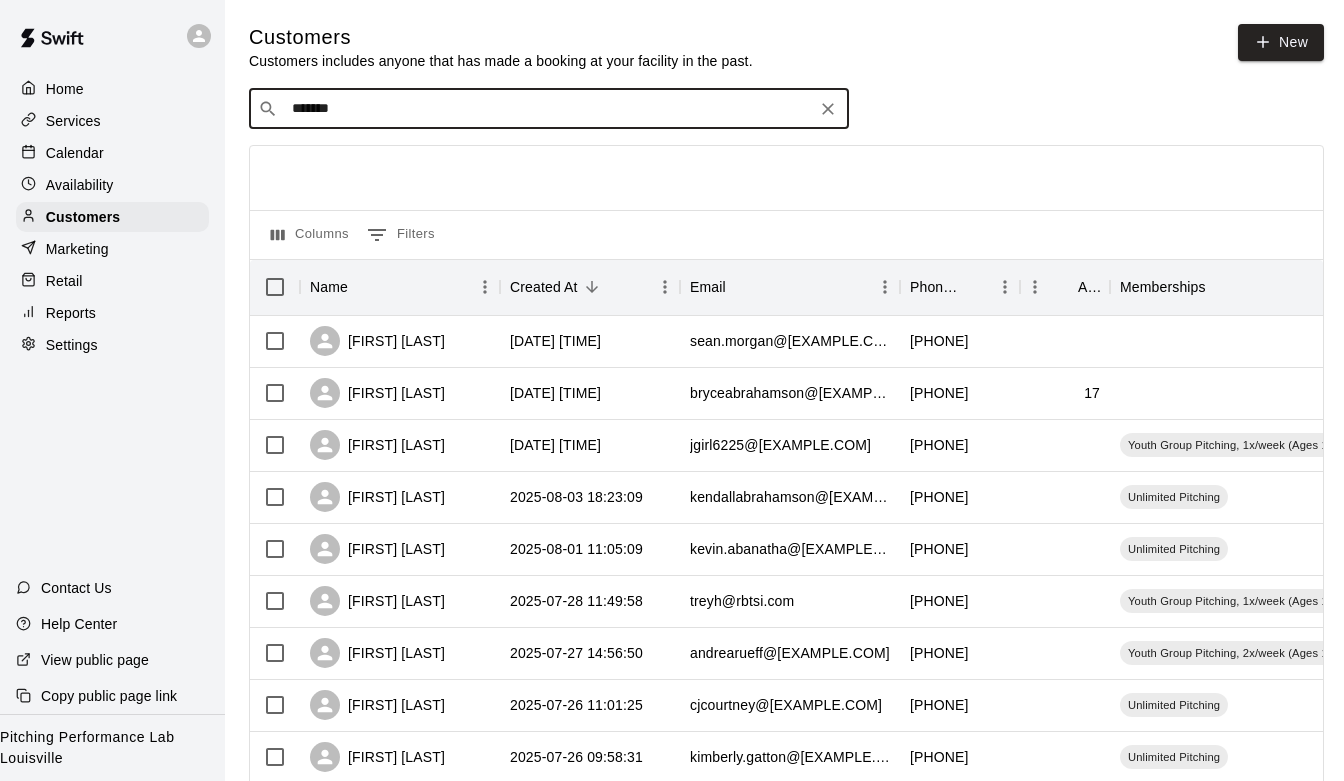 type on "*******" 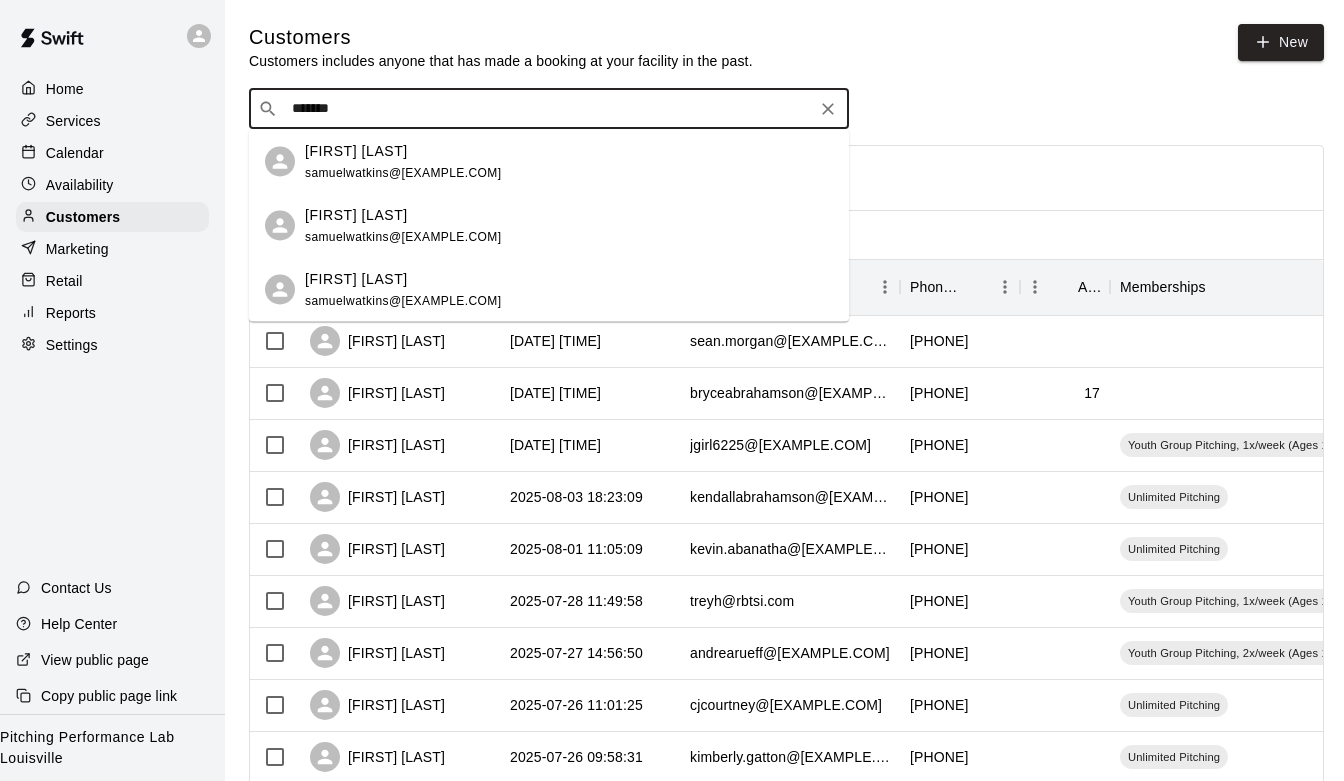 click on "[FIRST]  [LAST]" at bounding box center (356, 150) 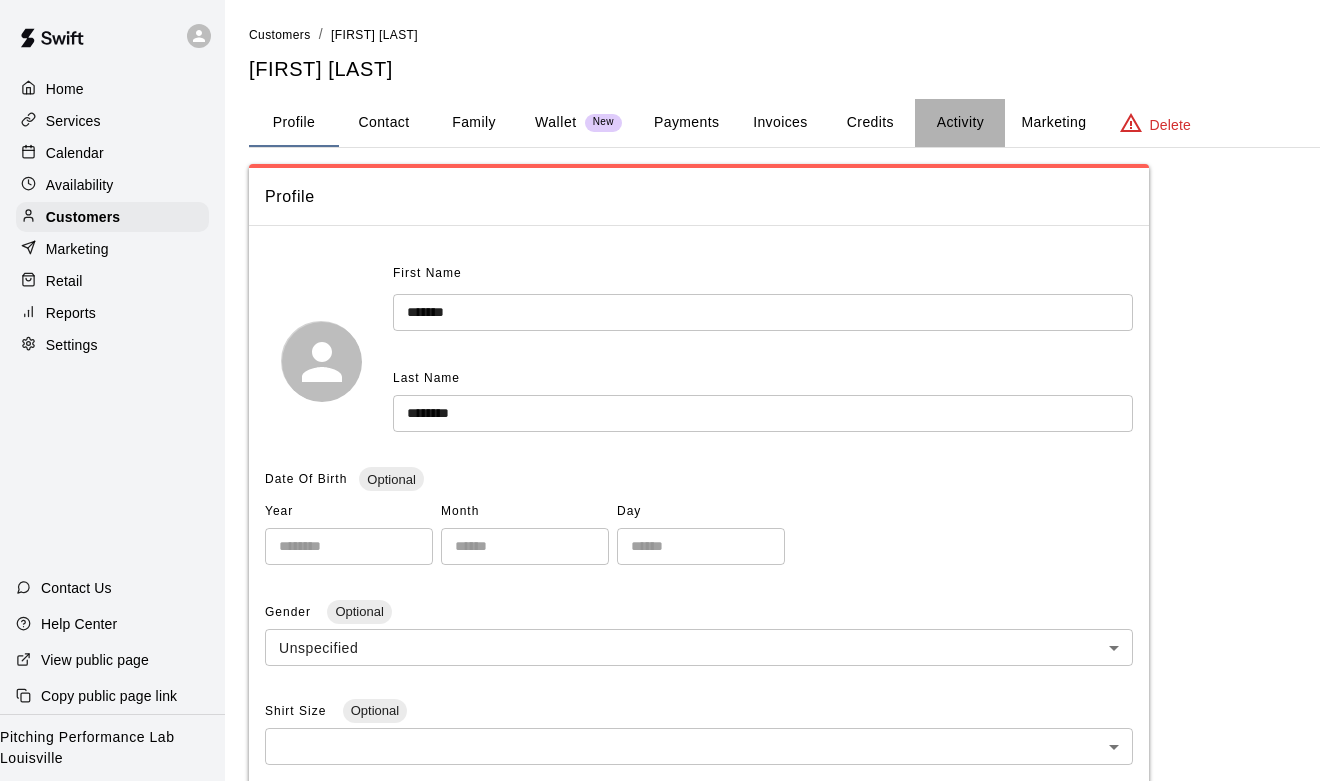 click on "Activity" at bounding box center (960, 123) 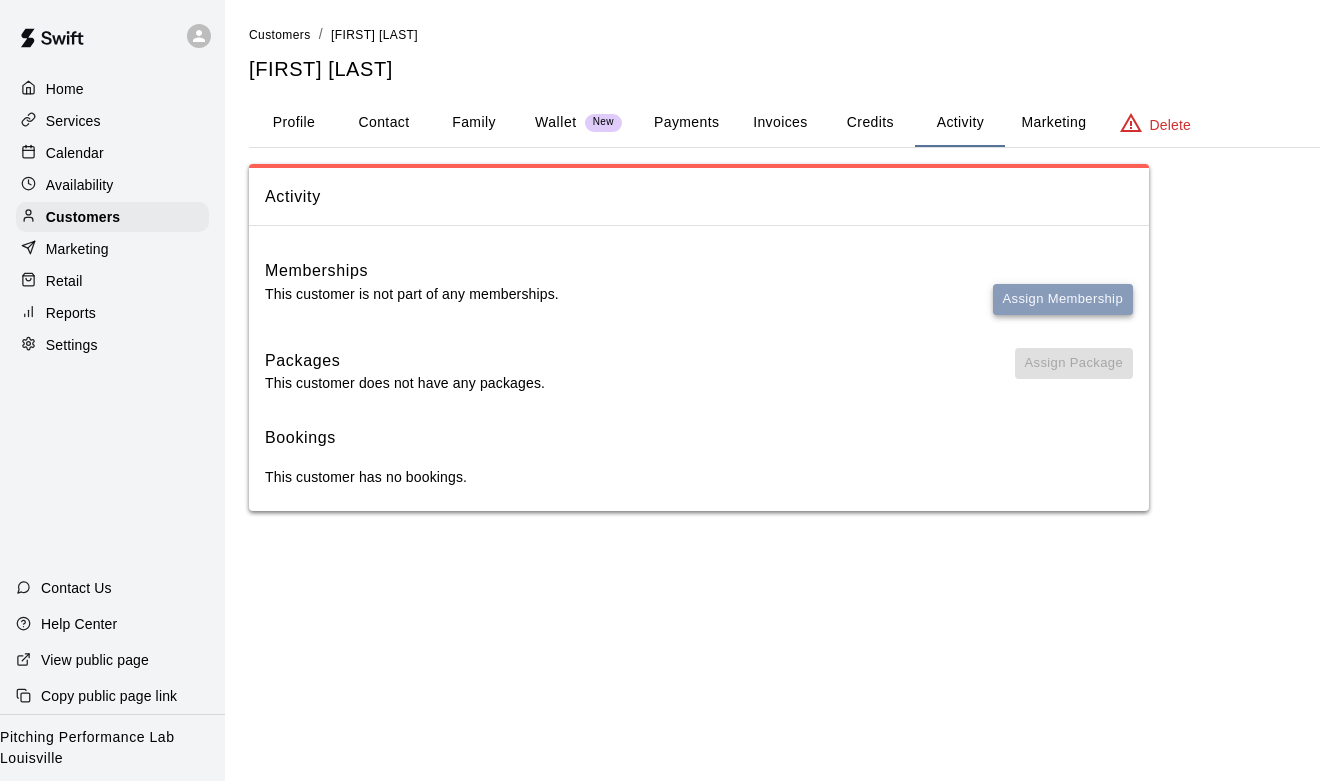 click on "Assign Membership" at bounding box center [1063, 299] 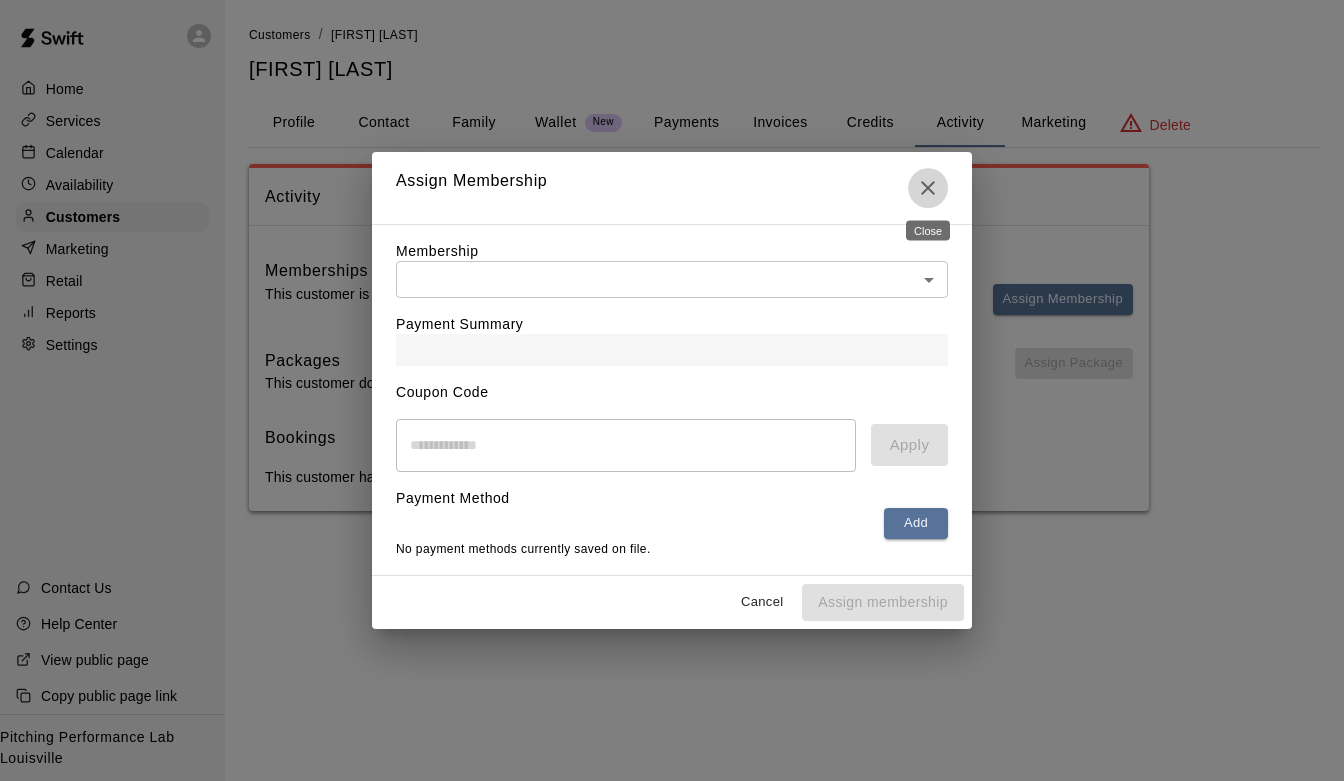 click at bounding box center (928, 188) 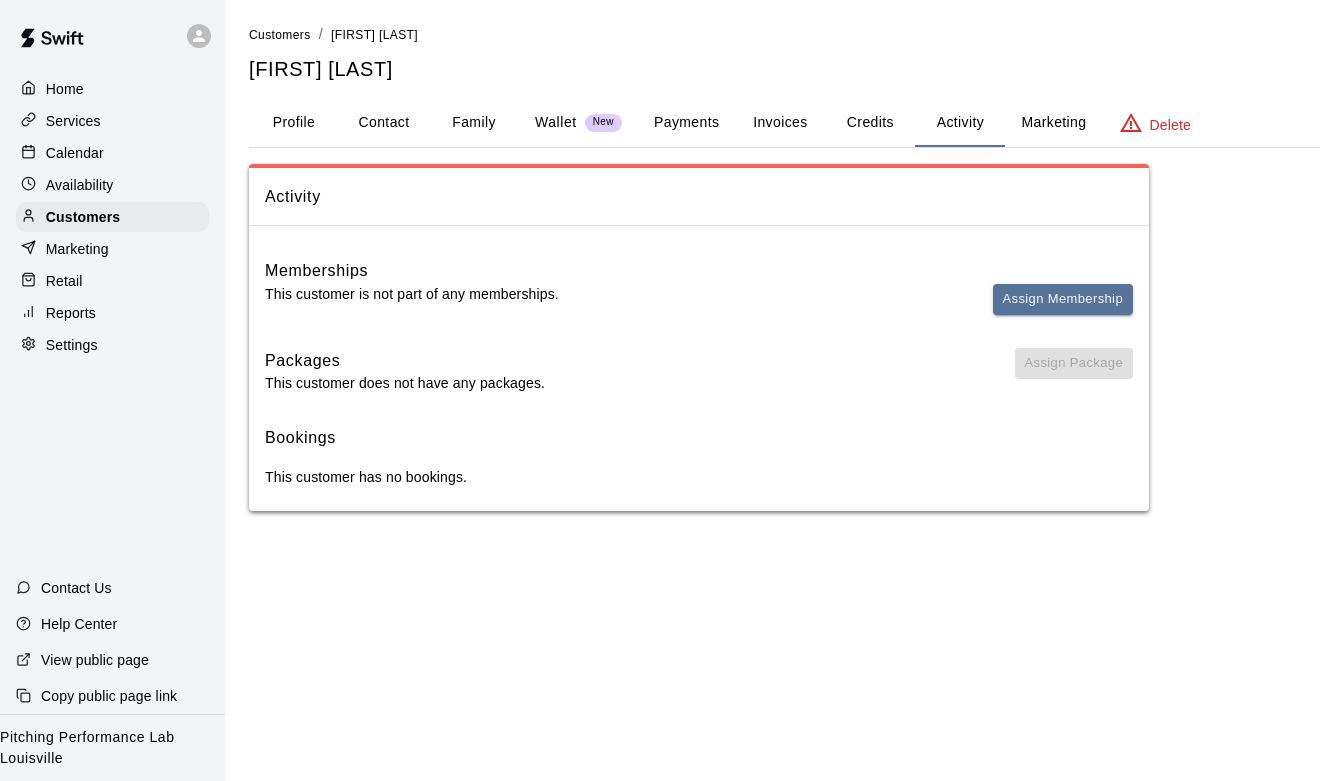 type 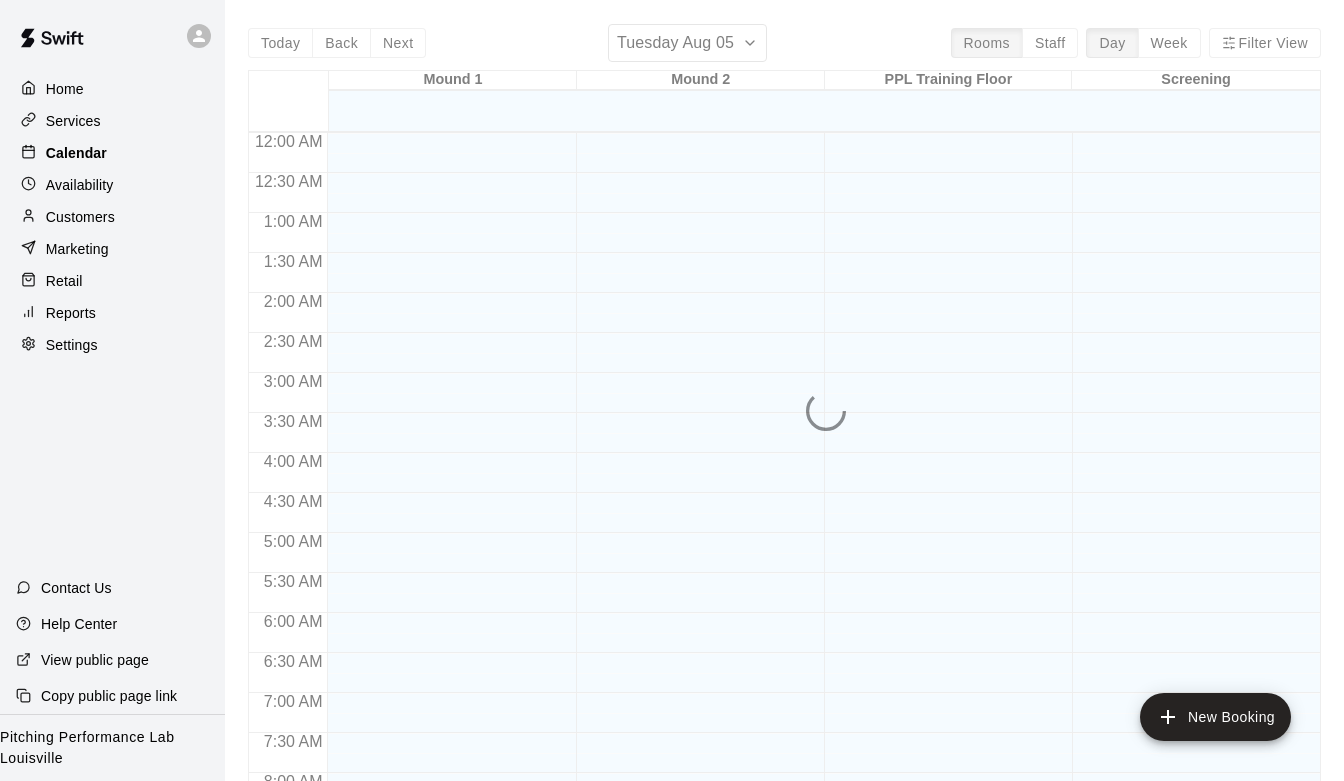 scroll, scrollTop: 1190, scrollLeft: 0, axis: vertical 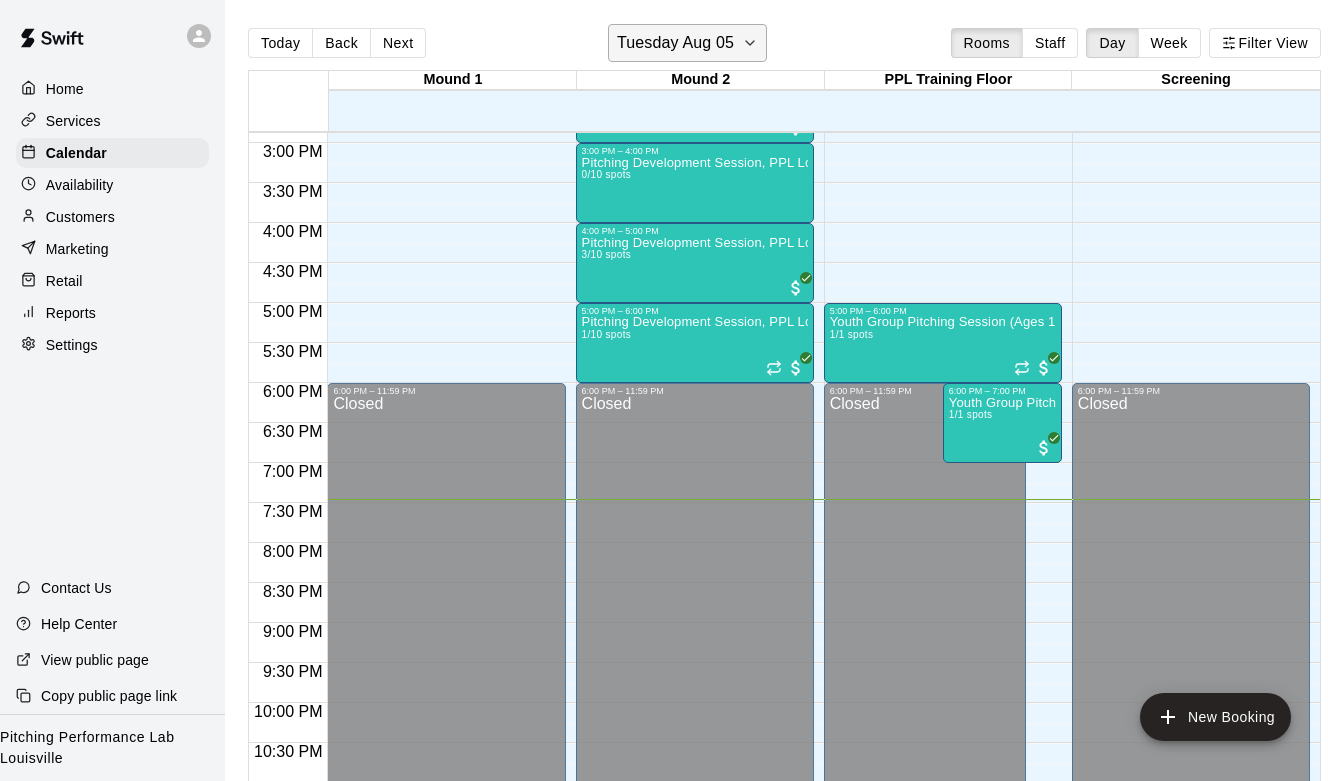 click on "Tuesday Aug 05" at bounding box center (687, 43) 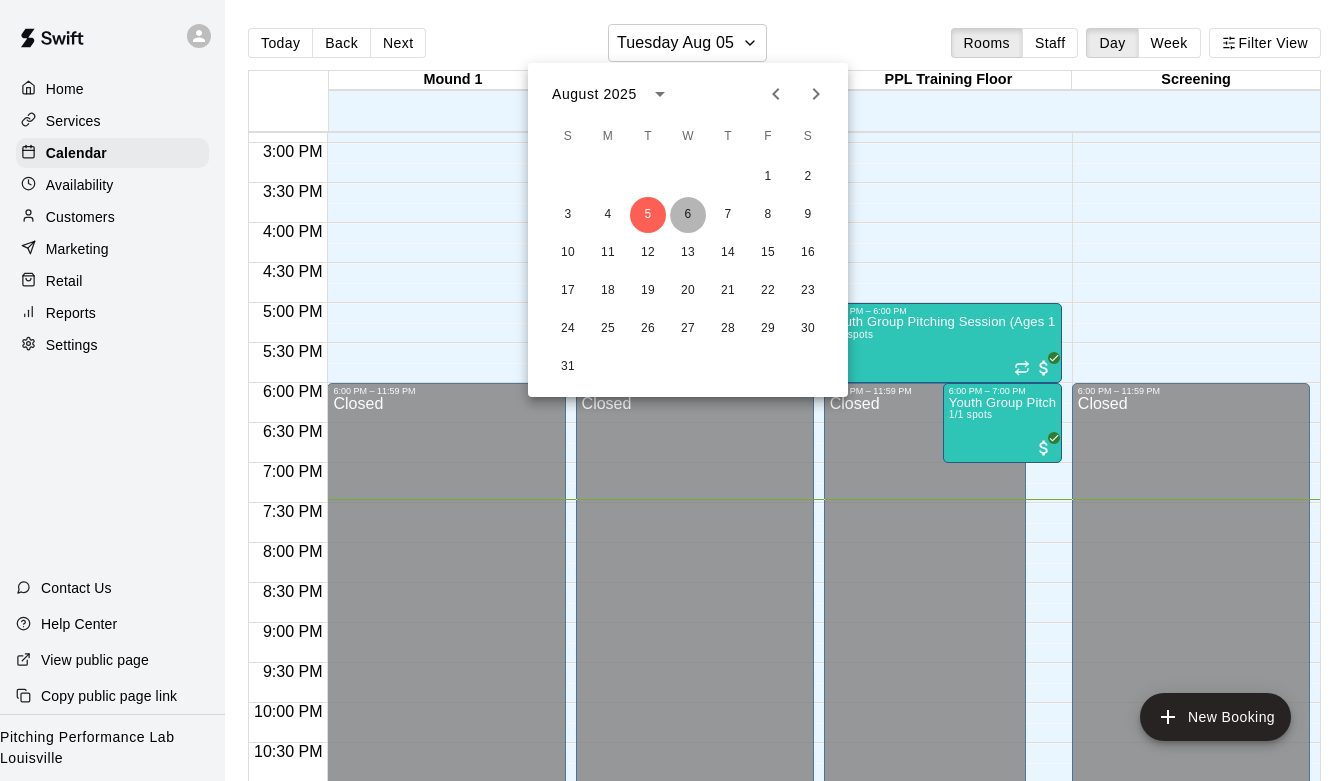 click on "6" at bounding box center [688, 215] 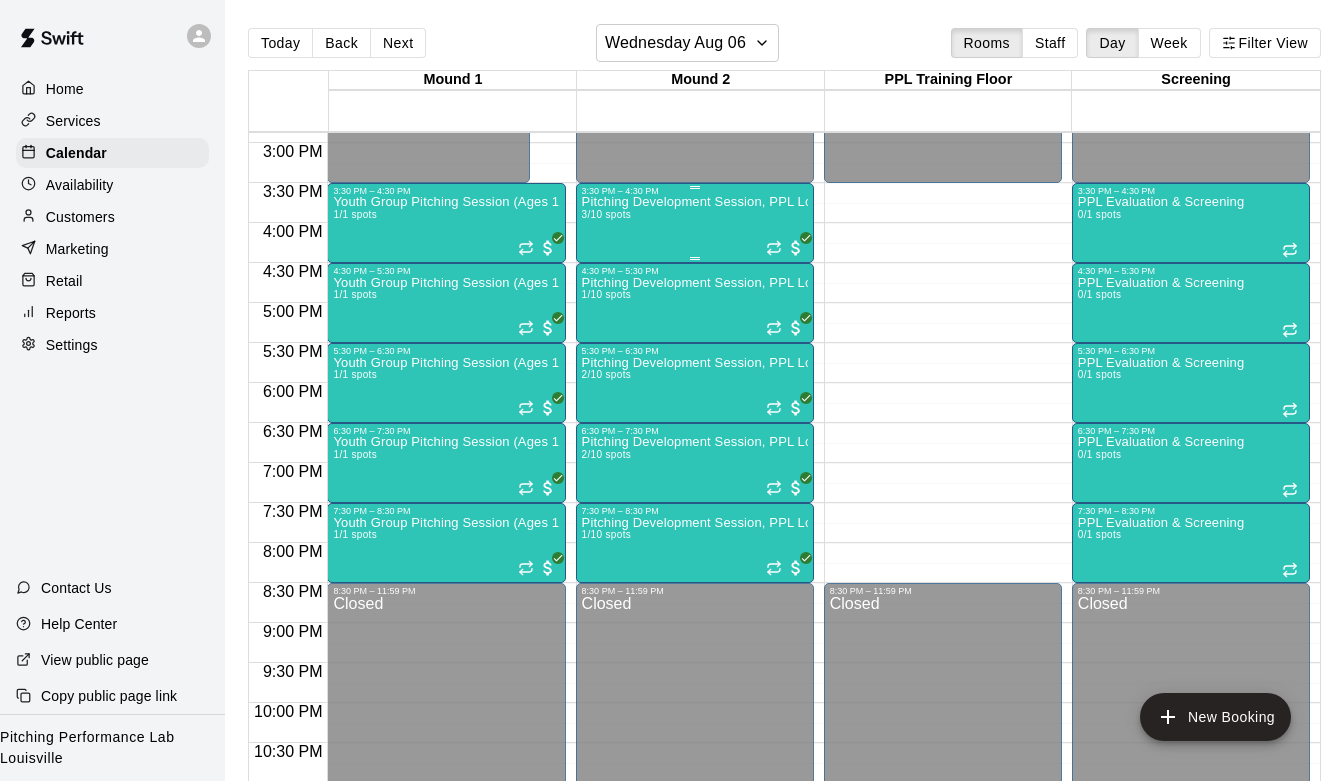 click on "Pitching Development Session, PPL Louisville (Ages 13+) 3/10 spots" at bounding box center (695, 586) 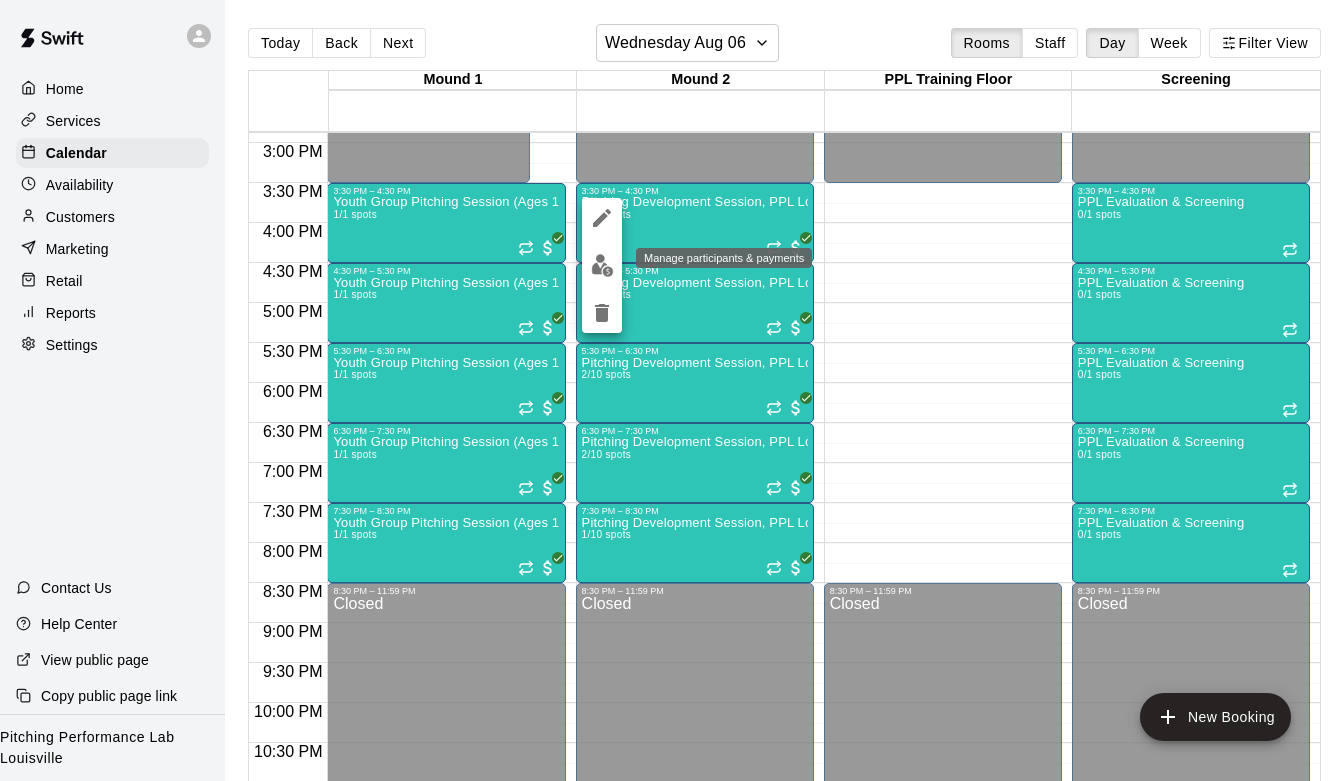 click at bounding box center (602, 265) 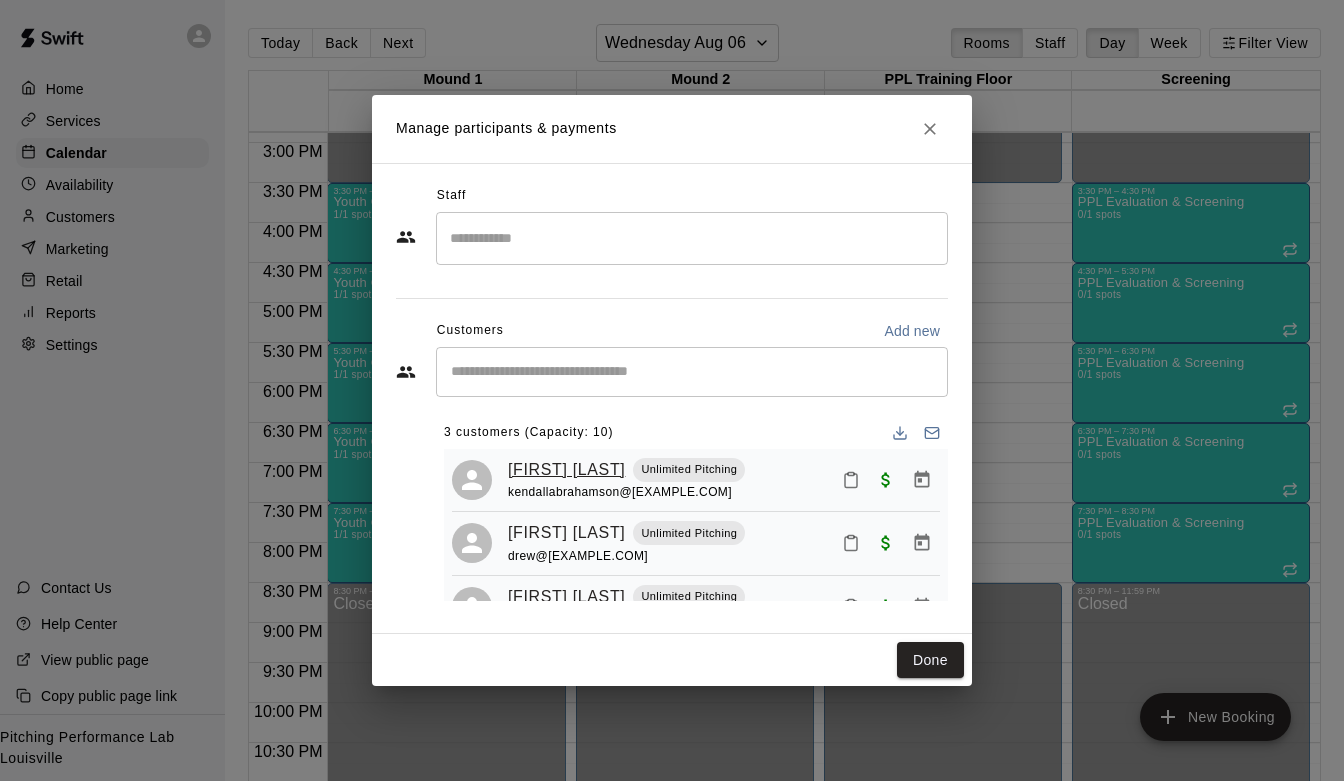scroll, scrollTop: 49, scrollLeft: 0, axis: vertical 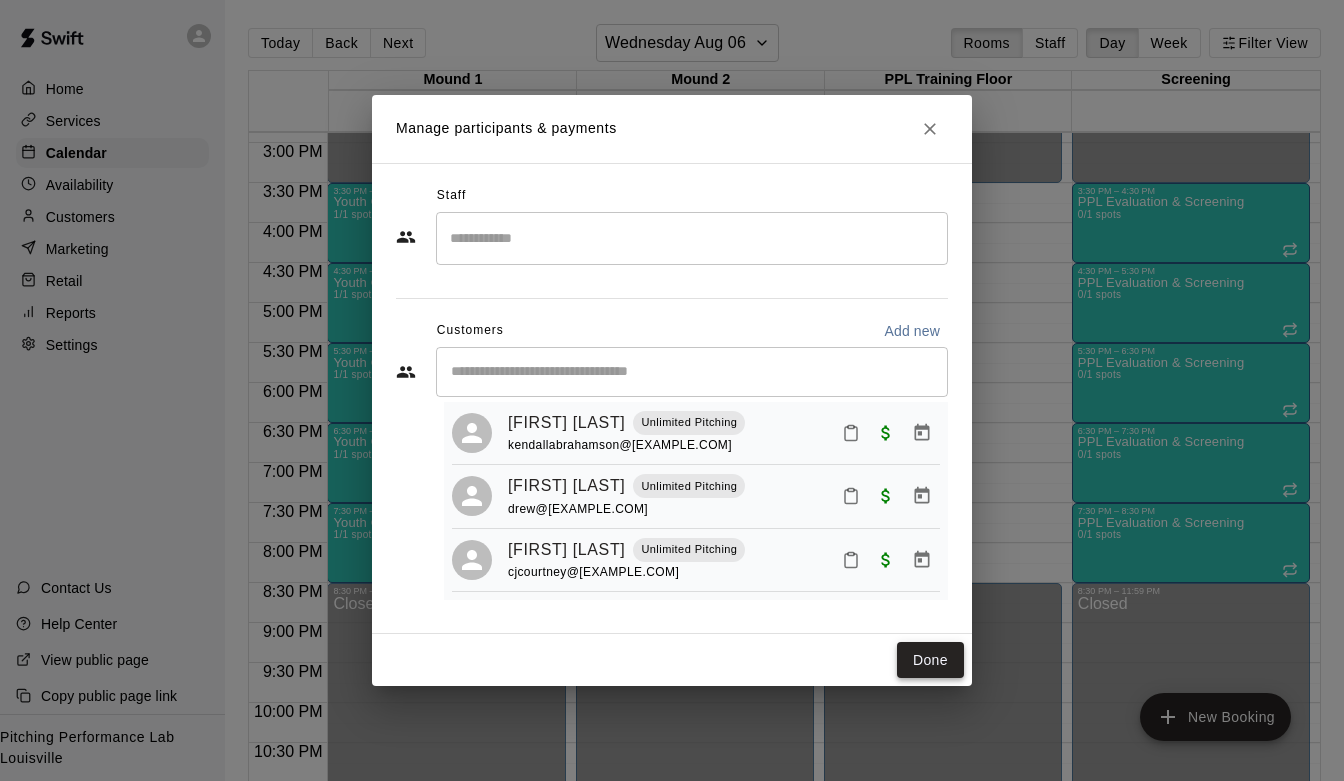 click on "Done" at bounding box center (930, 660) 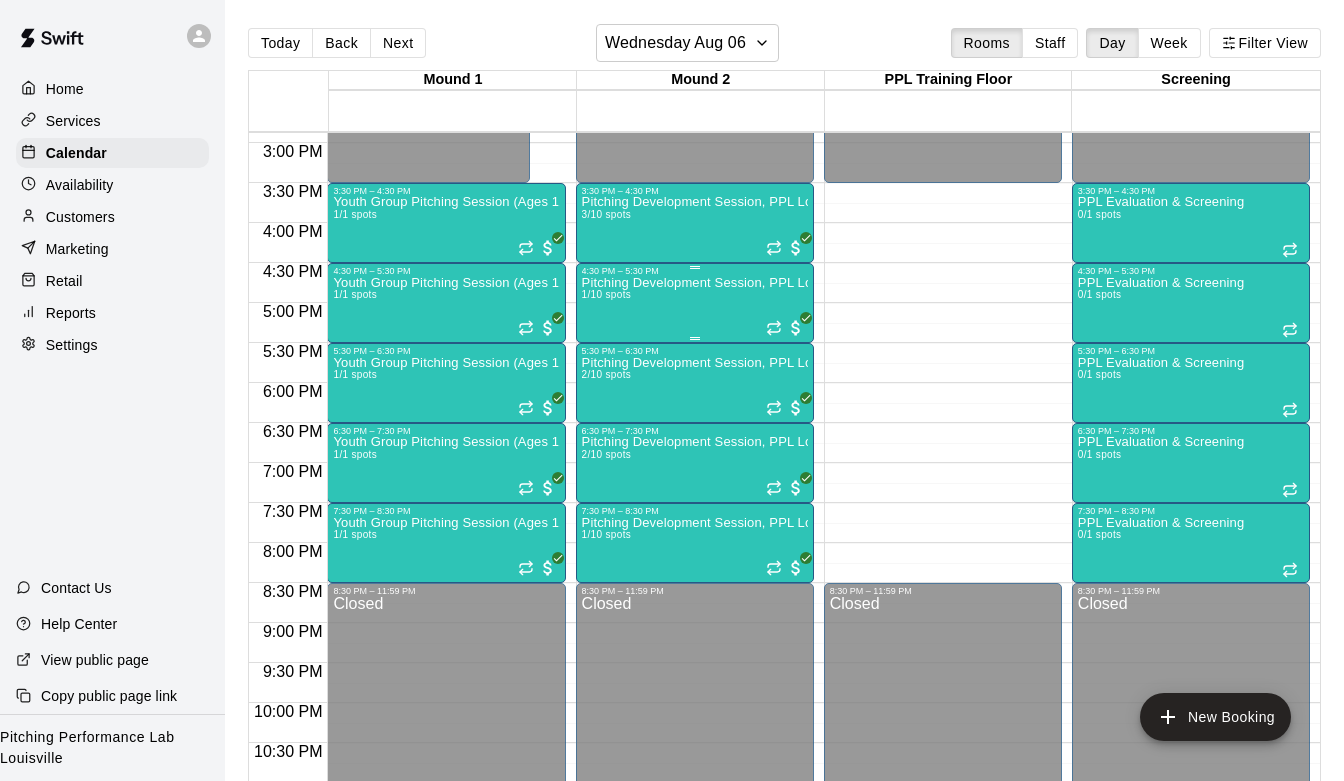 click on "Pitching Development Session, PPL Louisville (Ages 13+)" at bounding box center [695, 283] 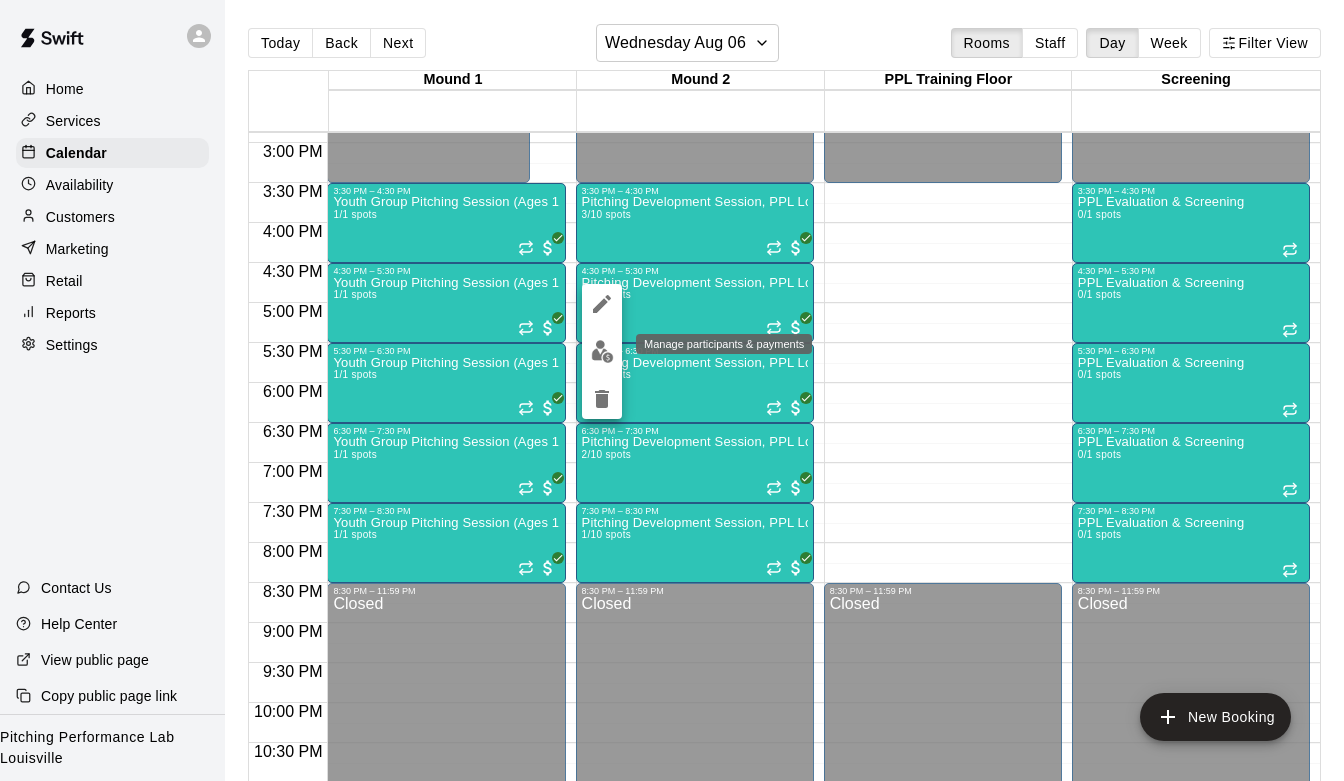 click at bounding box center (602, 351) 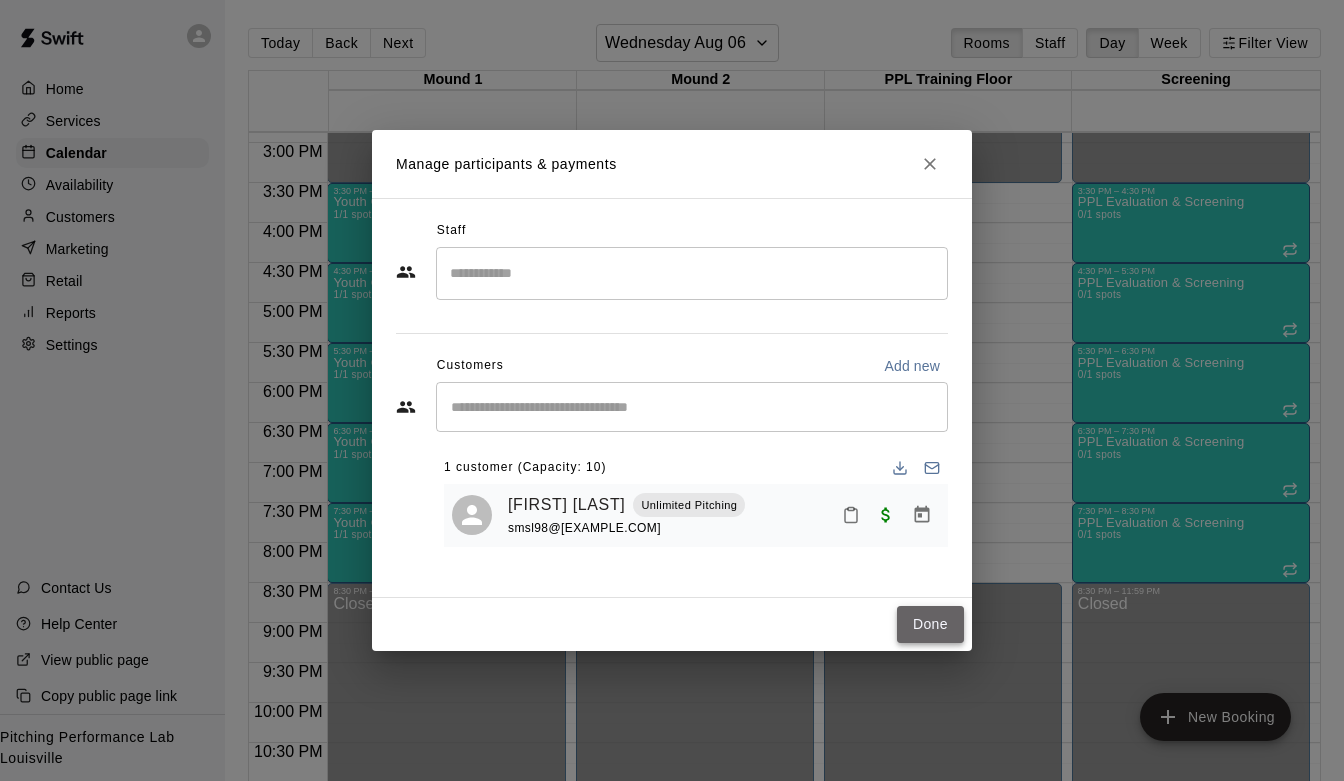 click on "Done" at bounding box center [930, 624] 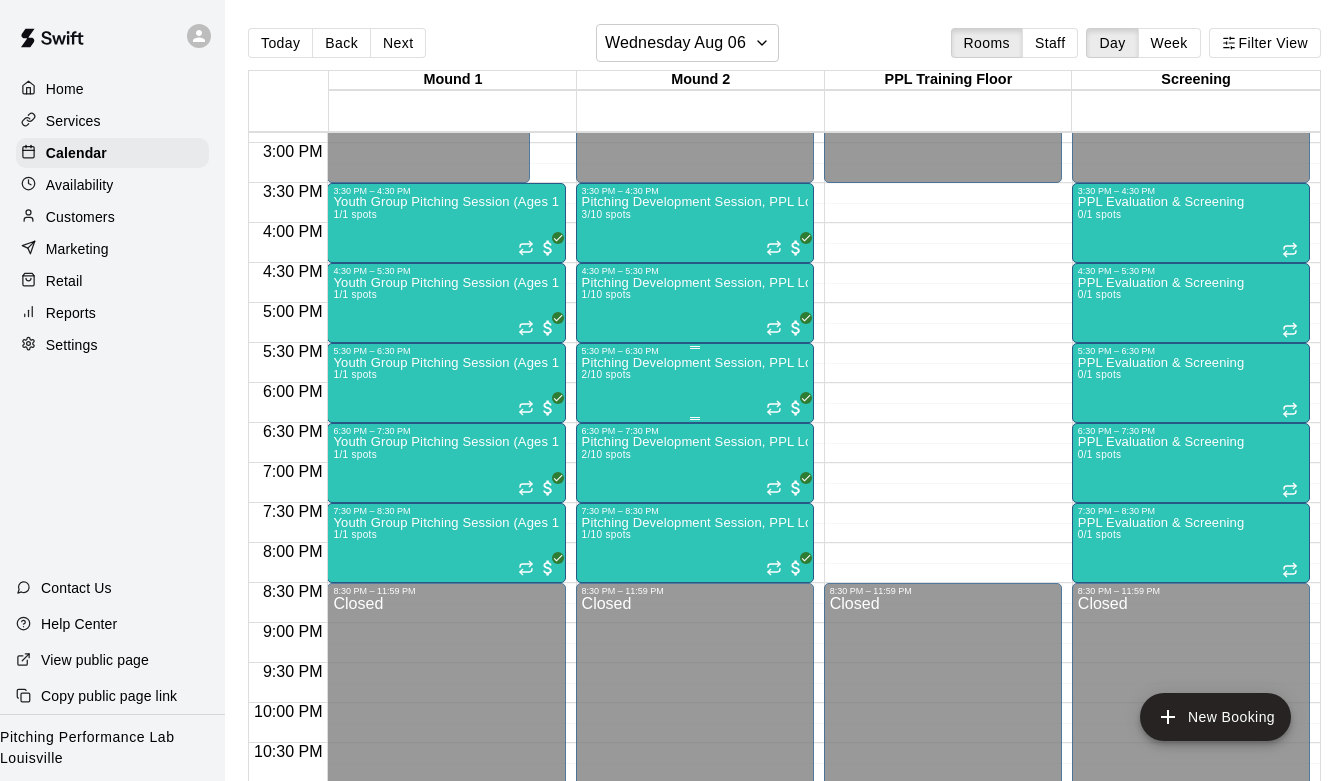 click on "Pitching Development Session, PPL Louisville (Ages 13+) 2/10 spots" at bounding box center (695, 746) 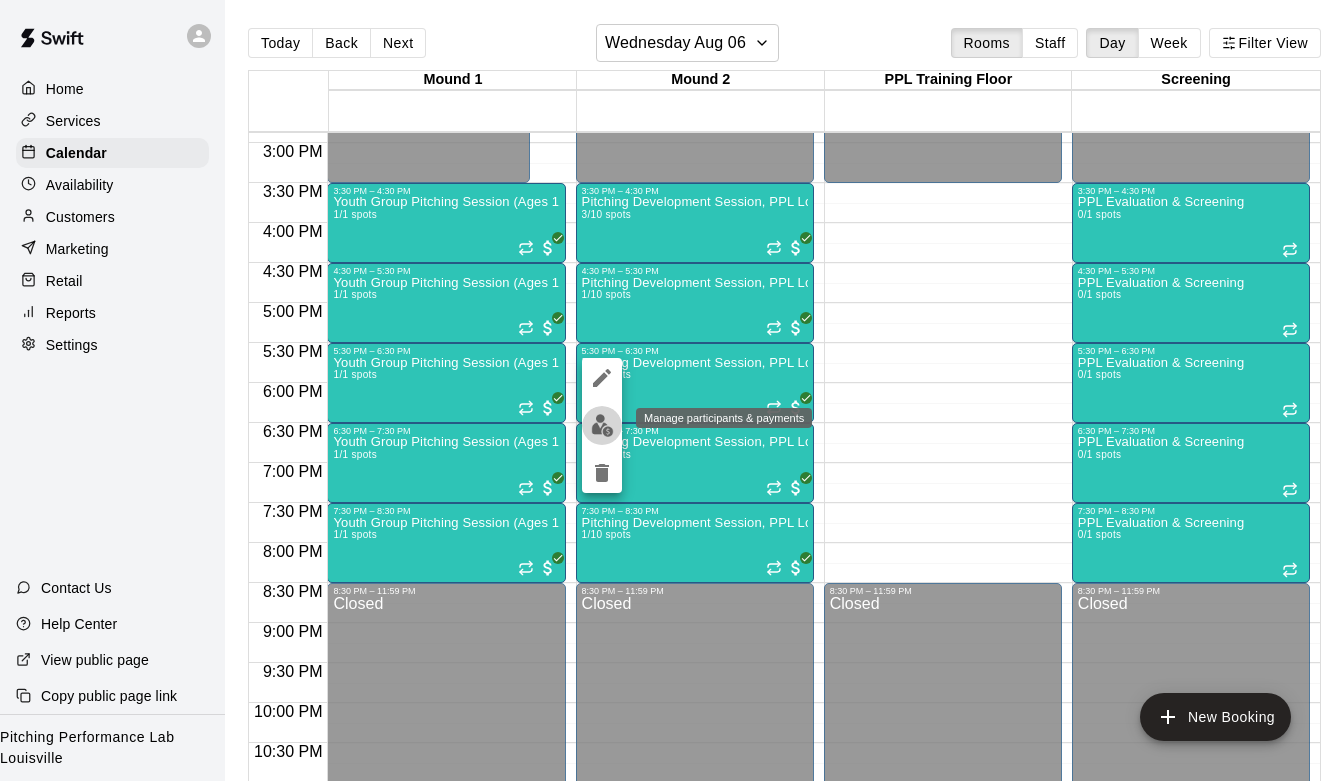 click at bounding box center (602, 425) 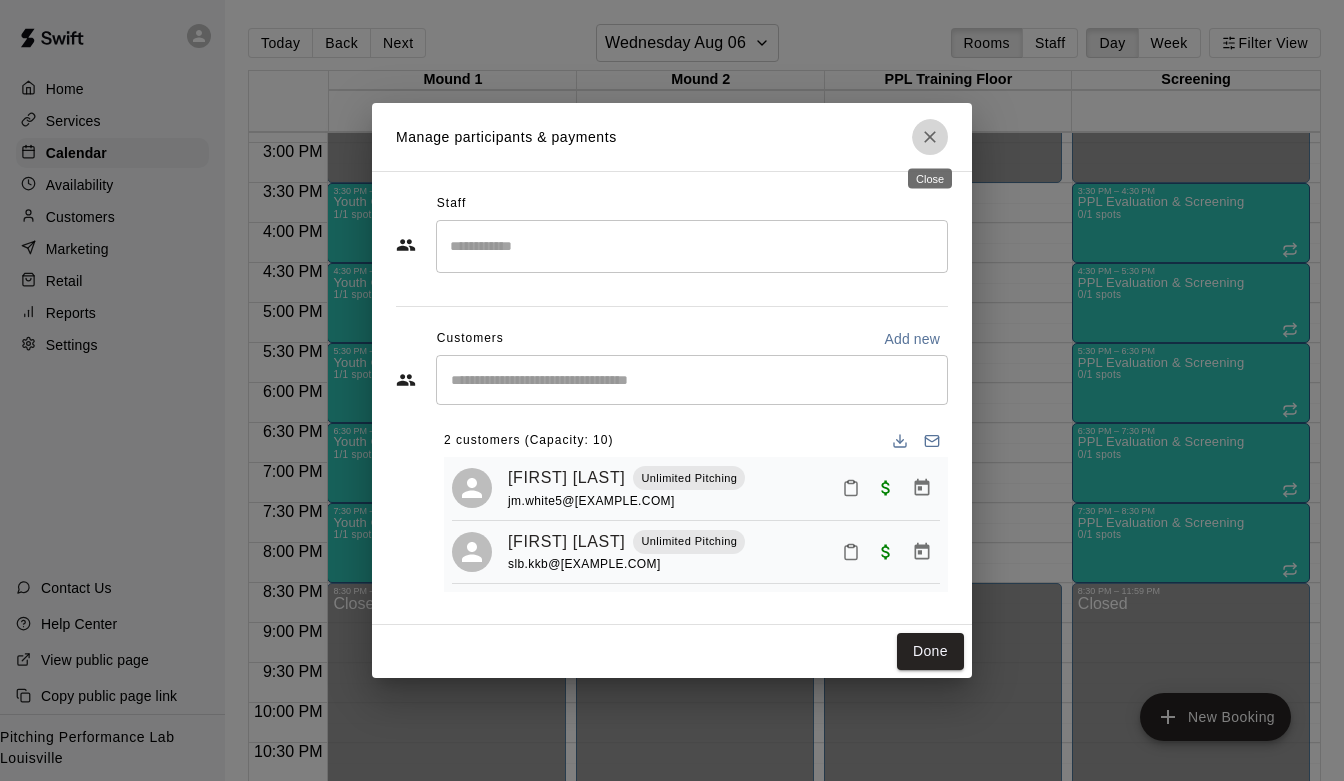 click at bounding box center (930, 137) 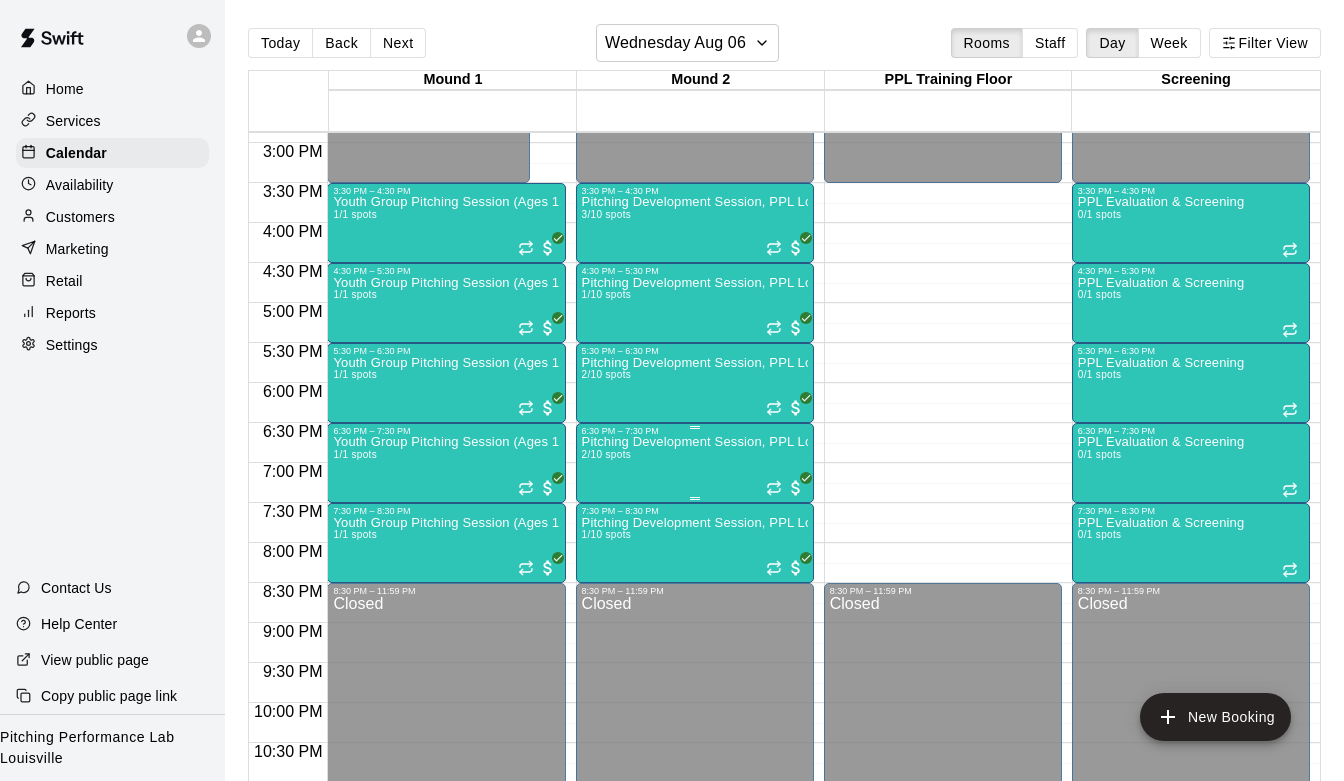 click on "Pitching Development Session, PPL Louisville (Ages 13+) 2/10 spots" at bounding box center [695, 826] 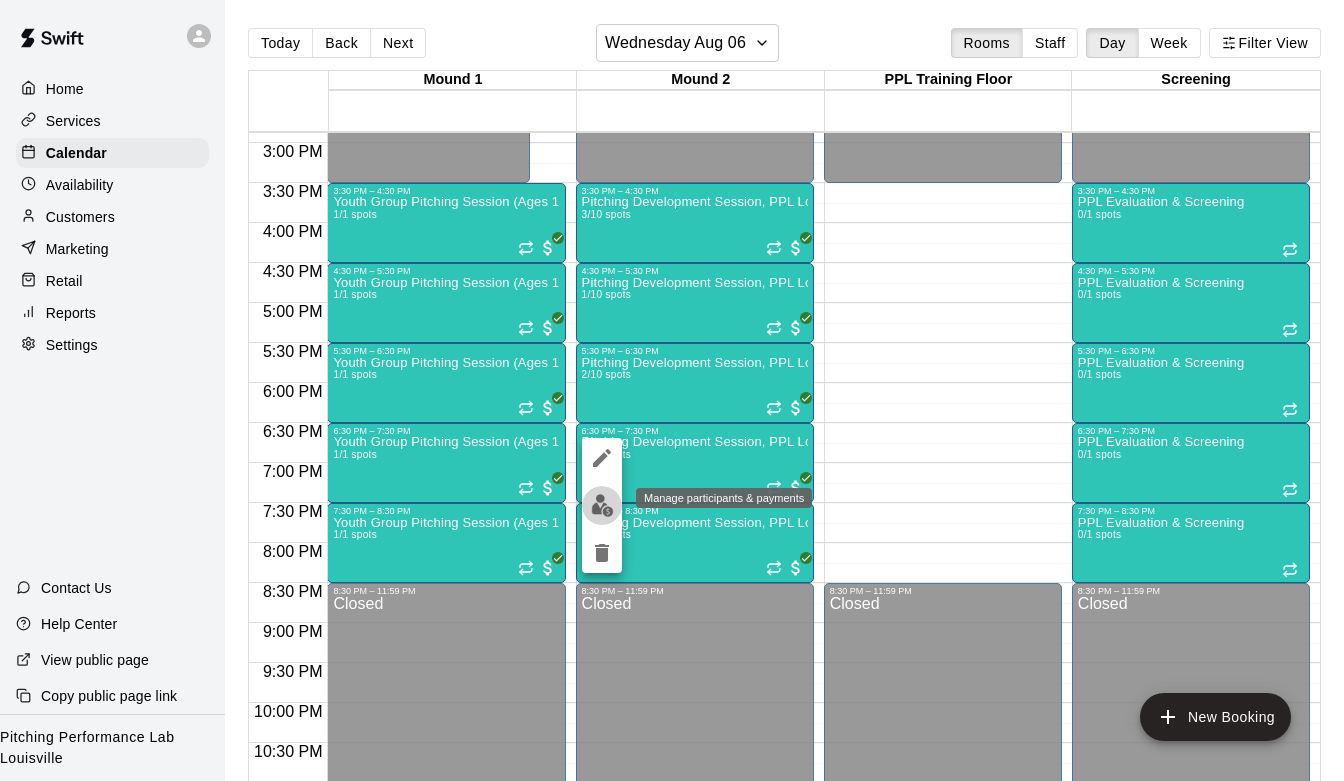 click at bounding box center [602, 505] 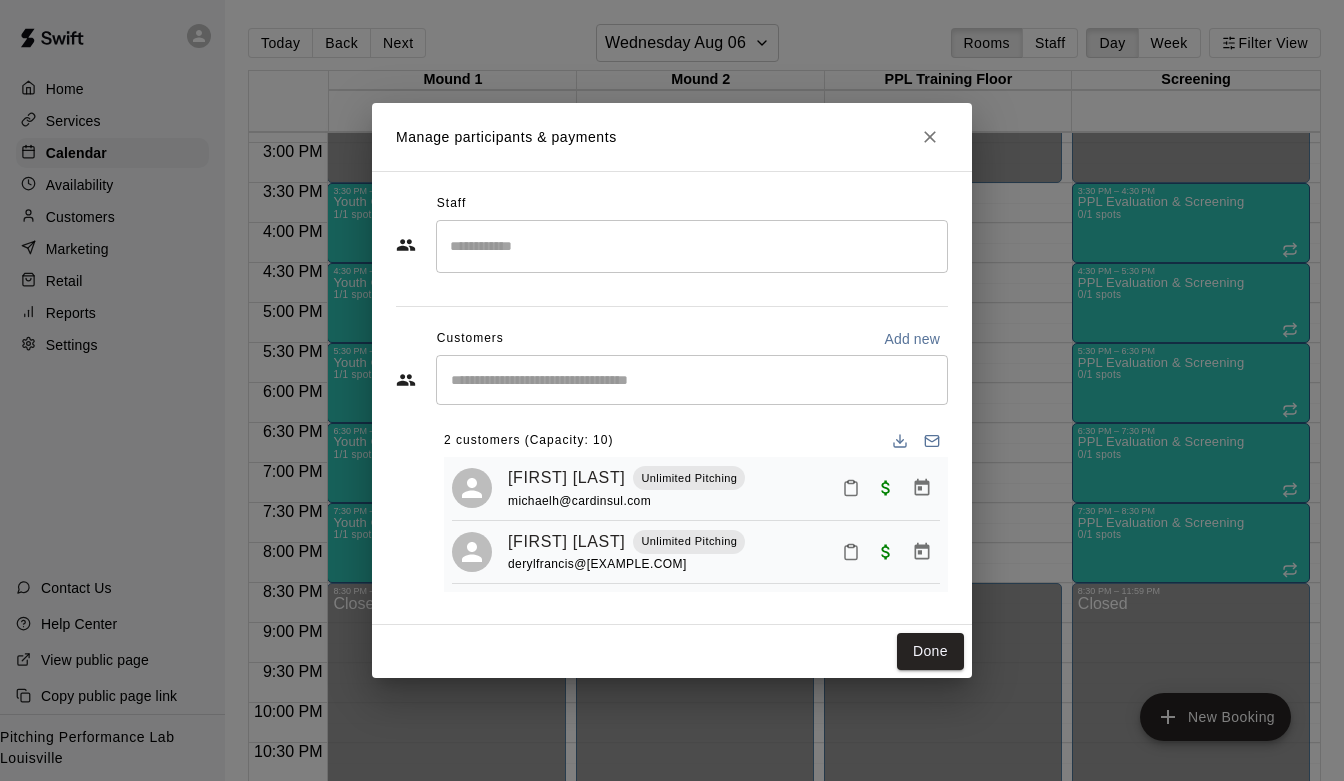 click 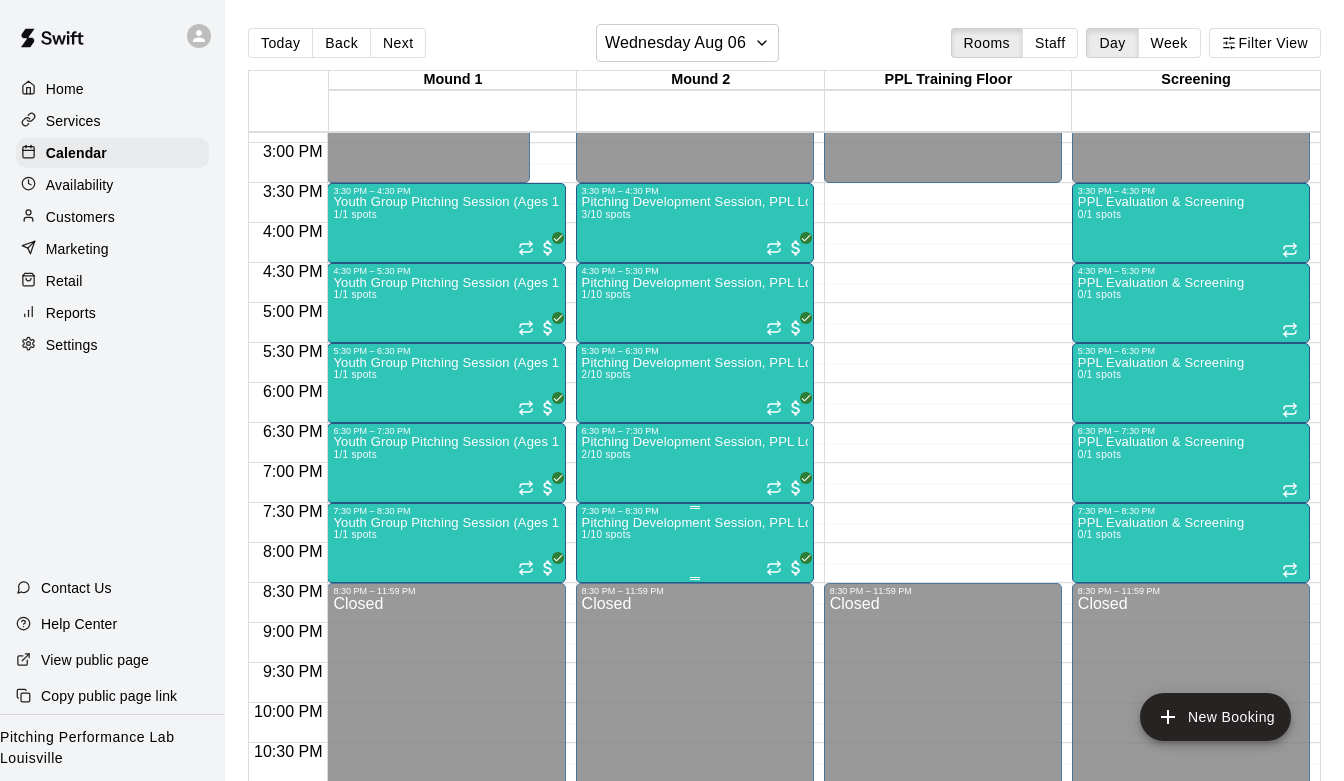 click on "Pitching Development Session, PPL Louisville (Ages 13+)" at bounding box center [695, 523] 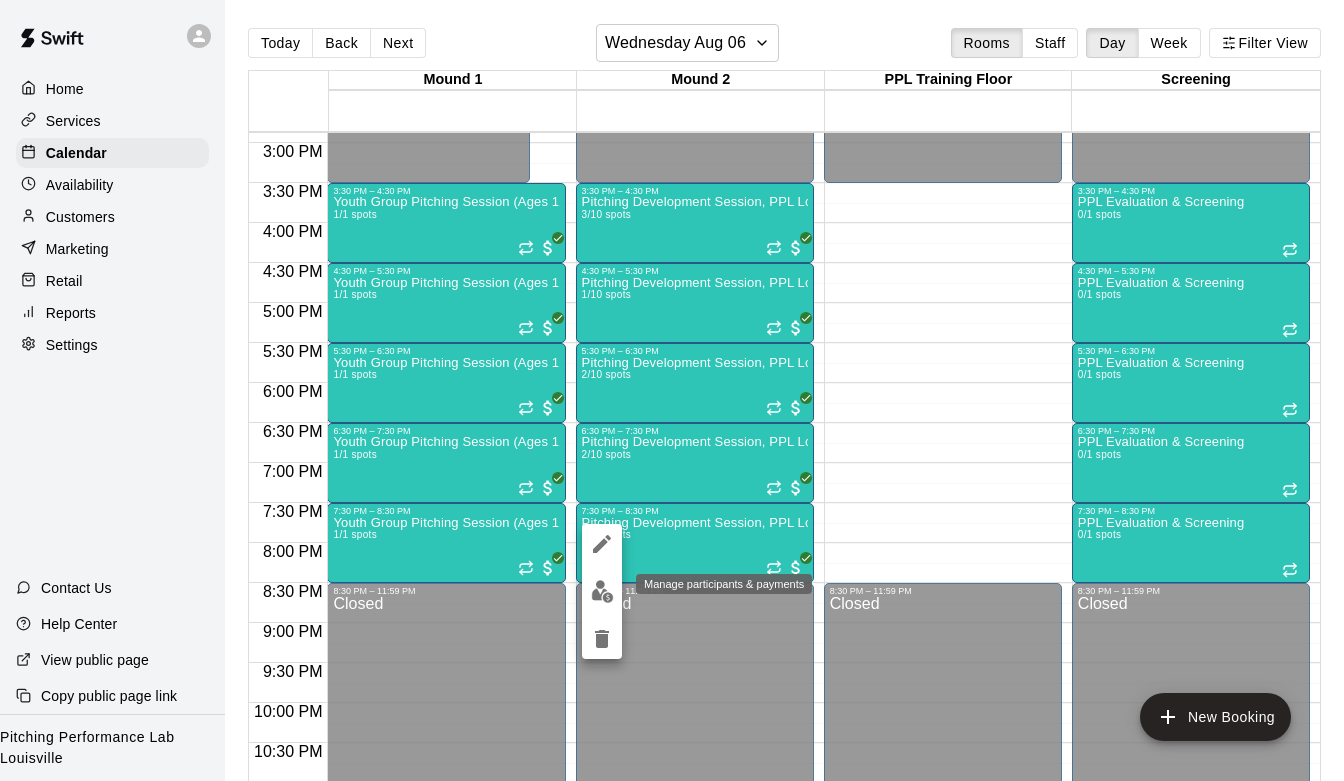 click at bounding box center [602, 591] 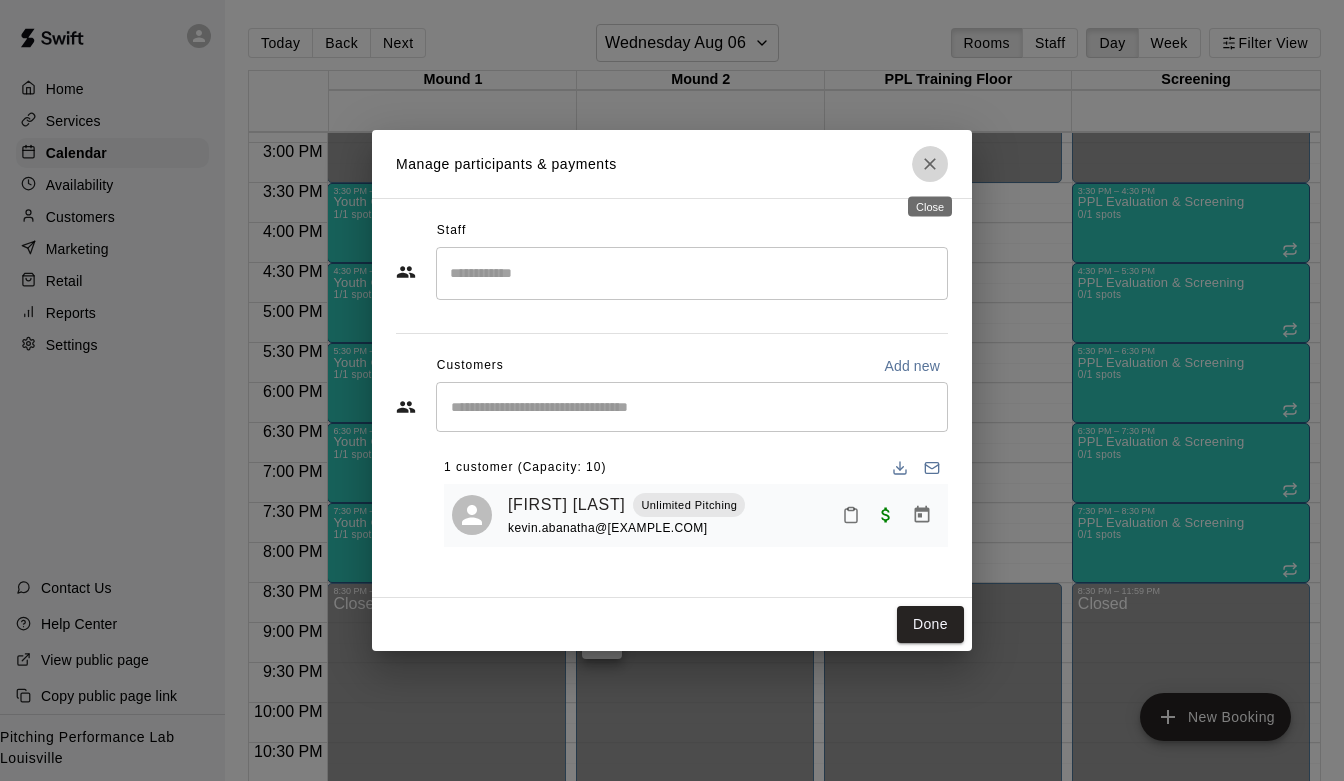 click 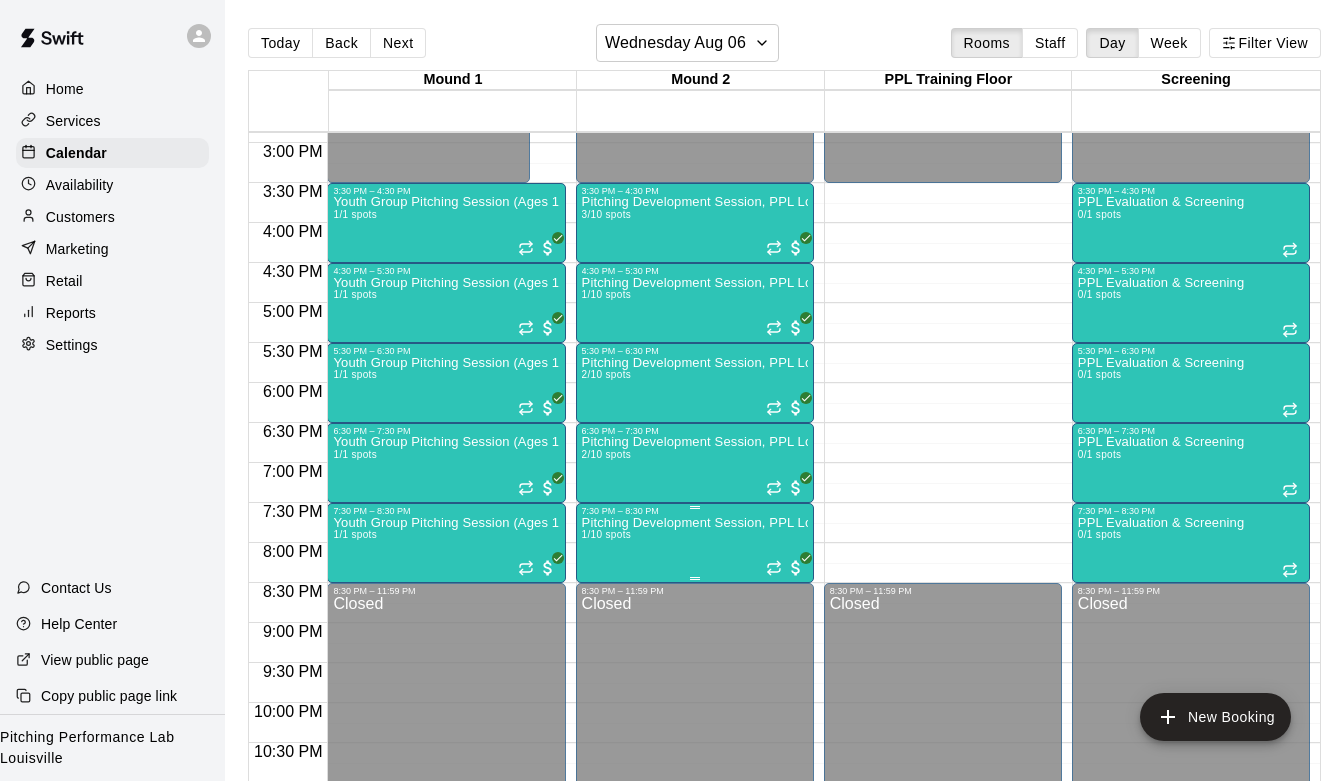 click on "Pitching Development Session, PPL Louisville (Ages 13+) 1/10 spots" at bounding box center (695, 906) 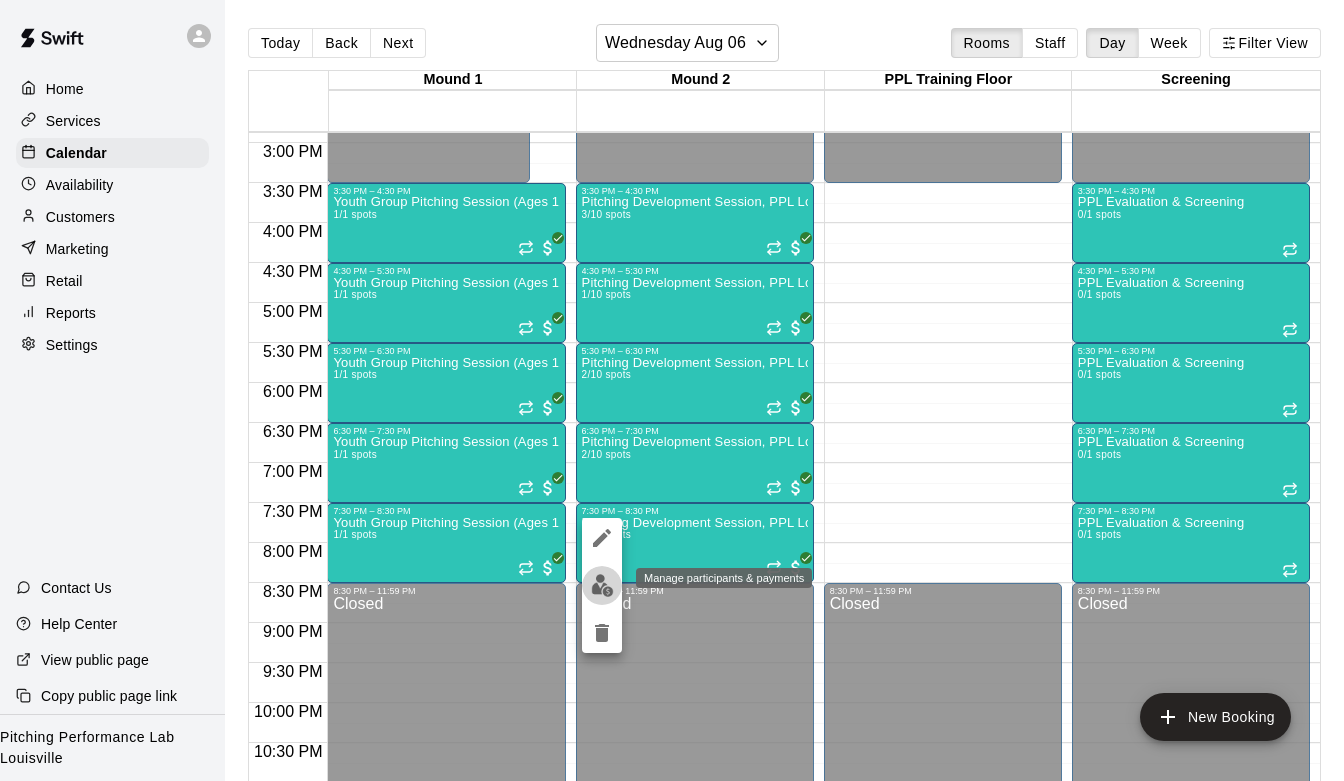click at bounding box center (602, 585) 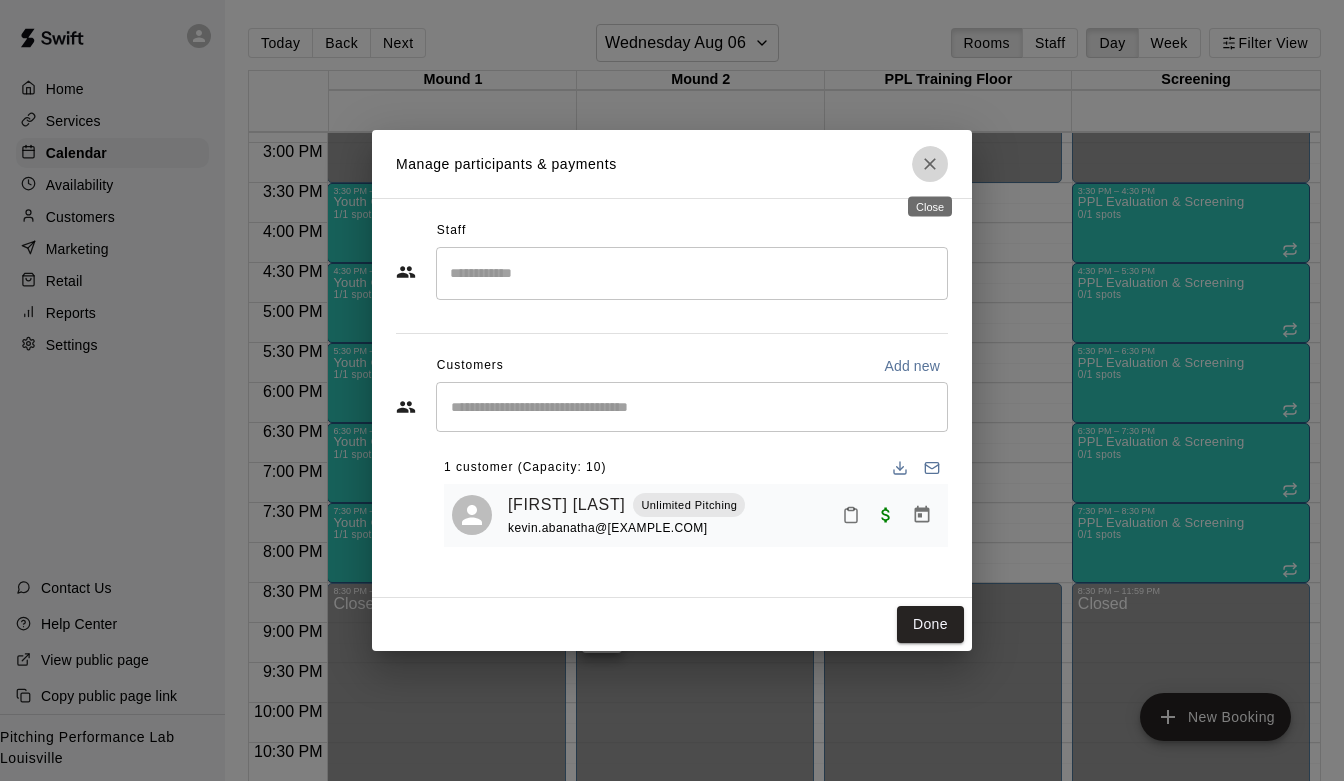 click at bounding box center [930, 164] 